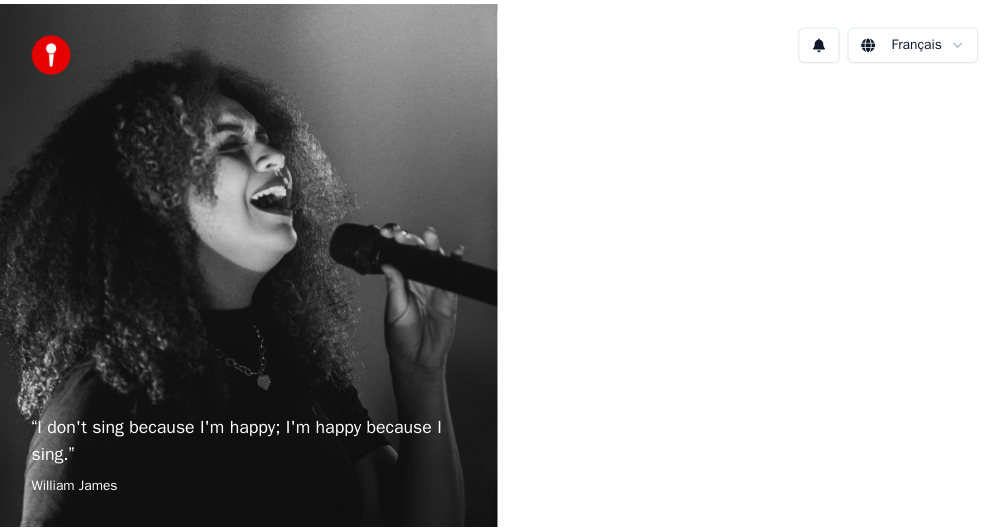 scroll, scrollTop: 0, scrollLeft: 0, axis: both 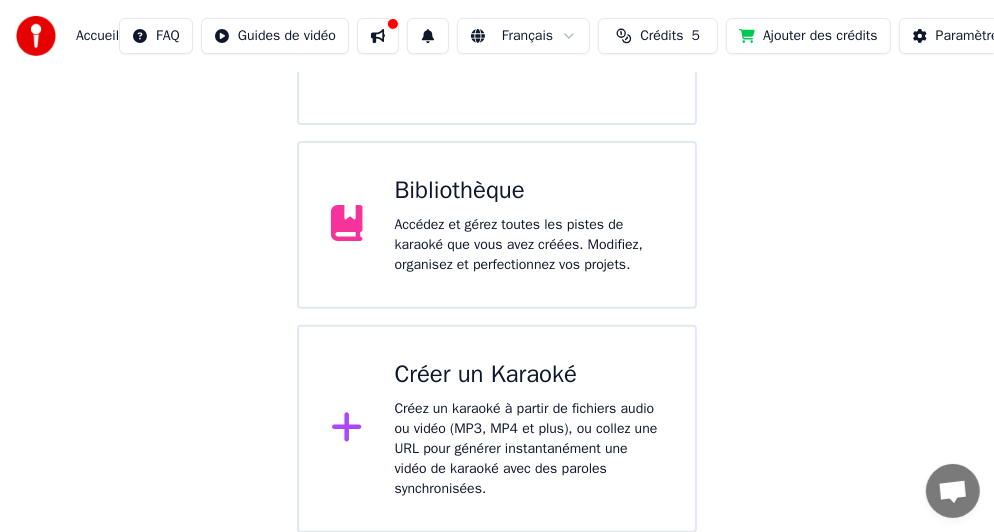 click on "Créer un Karaoké" at bounding box center [529, 375] 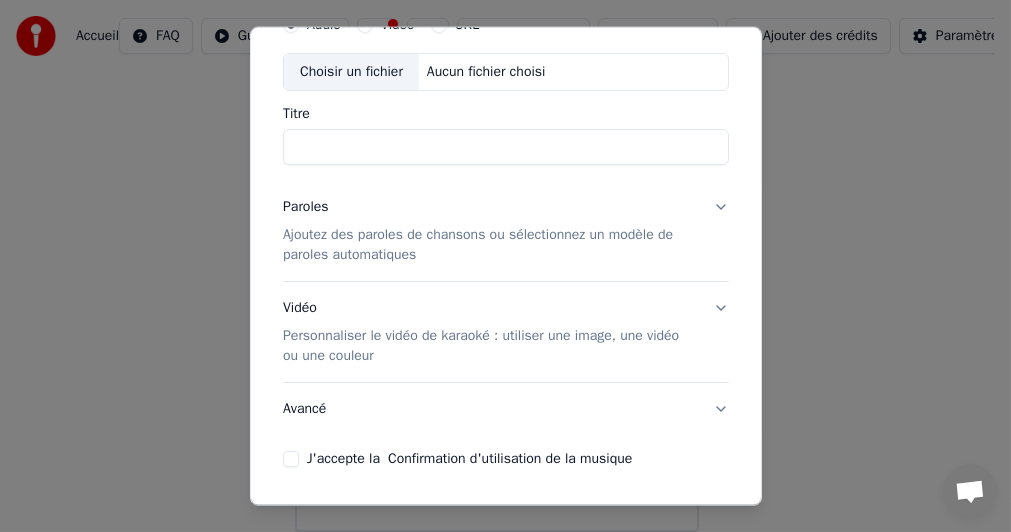 scroll, scrollTop: 100, scrollLeft: 0, axis: vertical 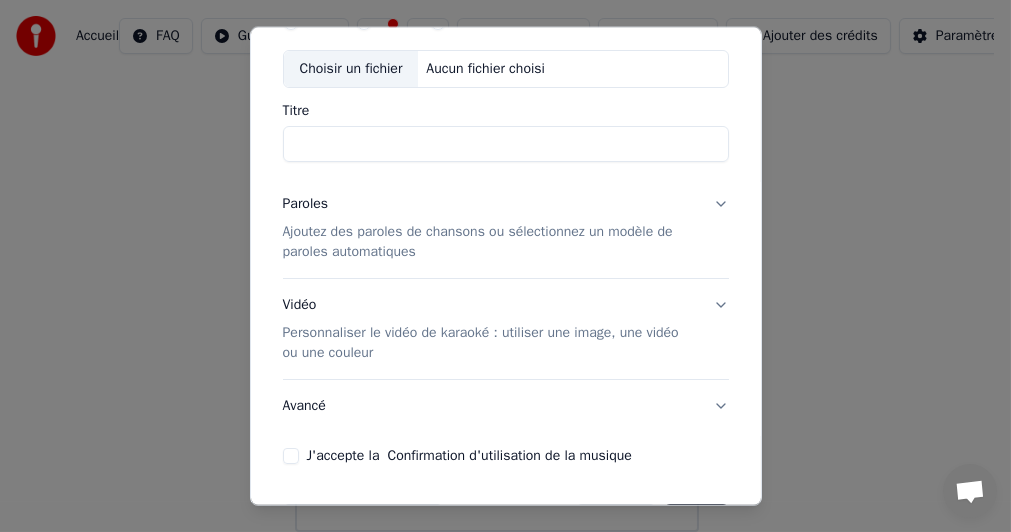 click on "Titre" at bounding box center (506, 144) 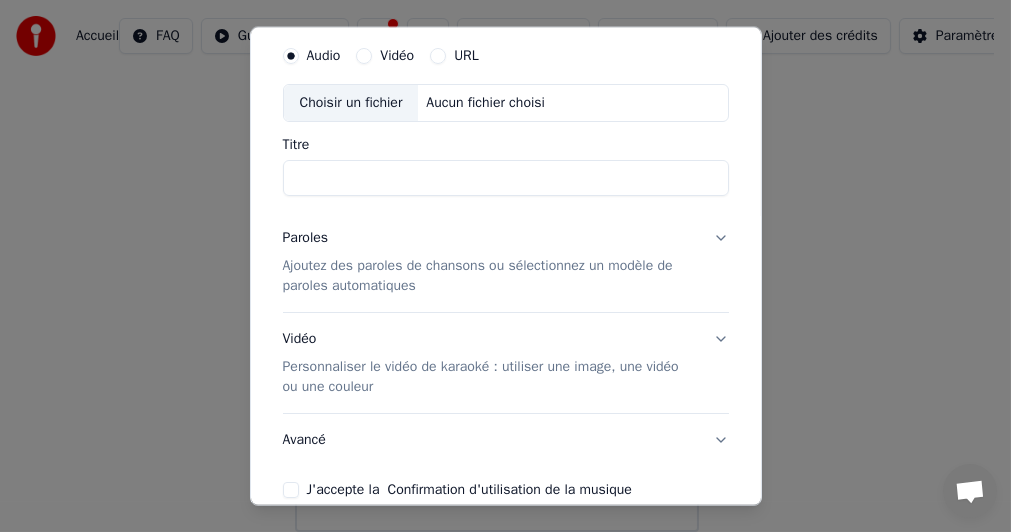 click on "Choisir un fichier" at bounding box center (351, 103) 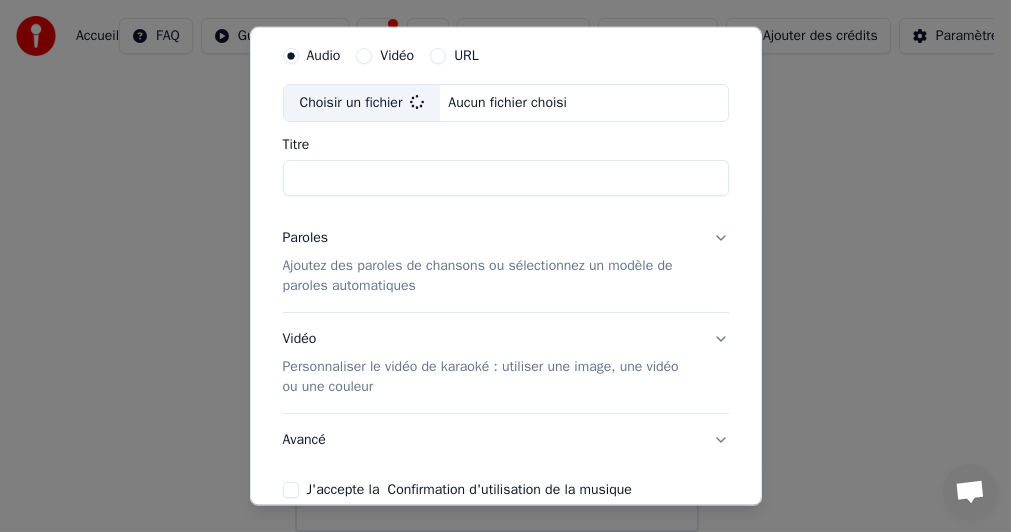 type on "**********" 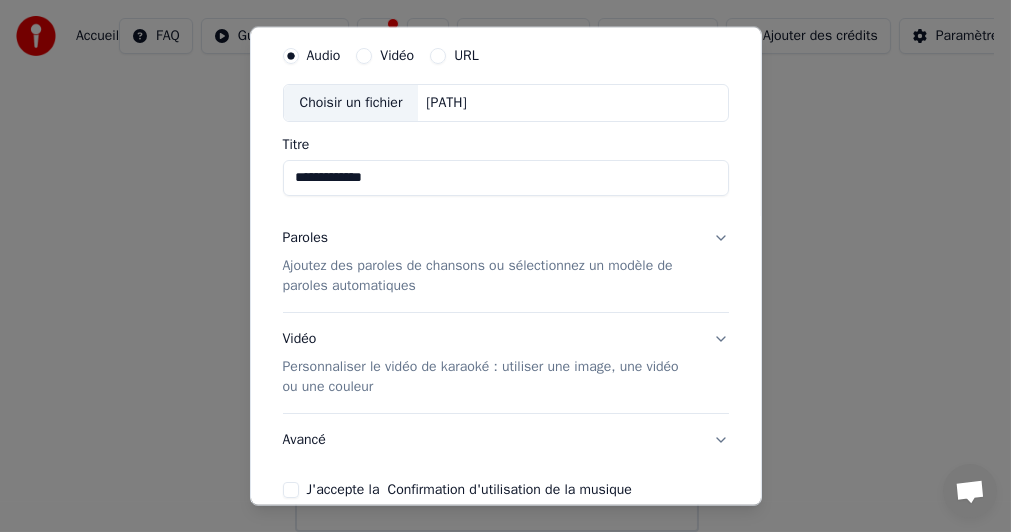 click on "Ajoutez des paroles de chansons ou sélectionnez un modèle de paroles automatiques" at bounding box center (490, 276) 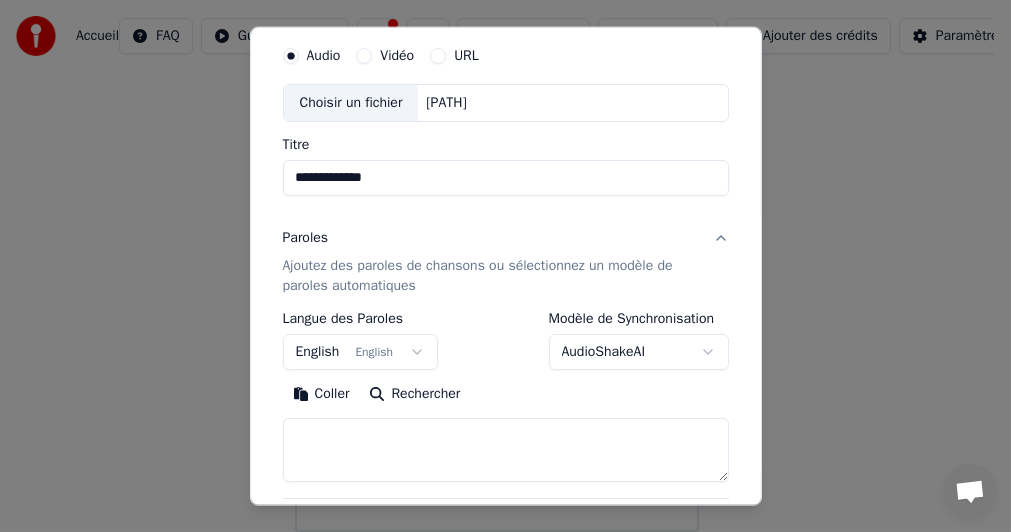 click on "English English" at bounding box center [361, 352] 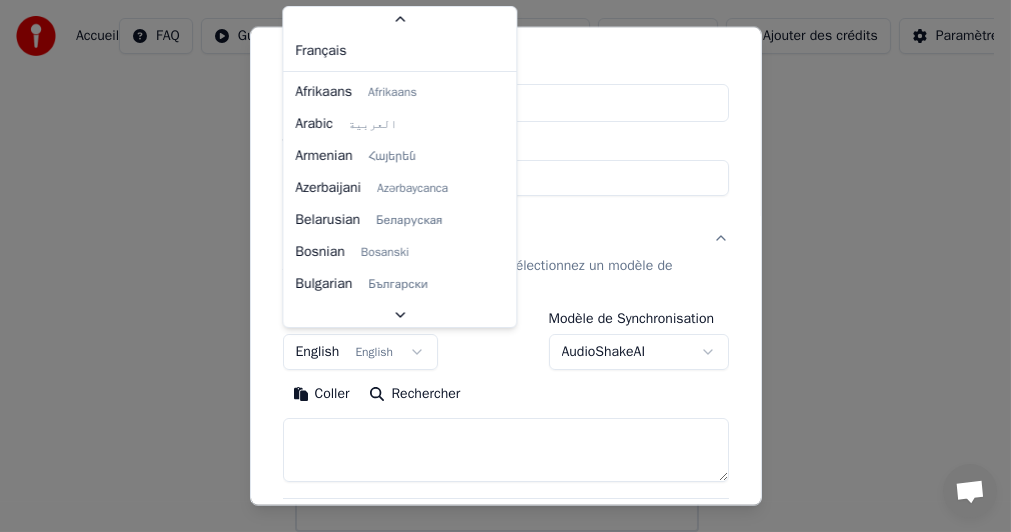 scroll, scrollTop: 60, scrollLeft: 0, axis: vertical 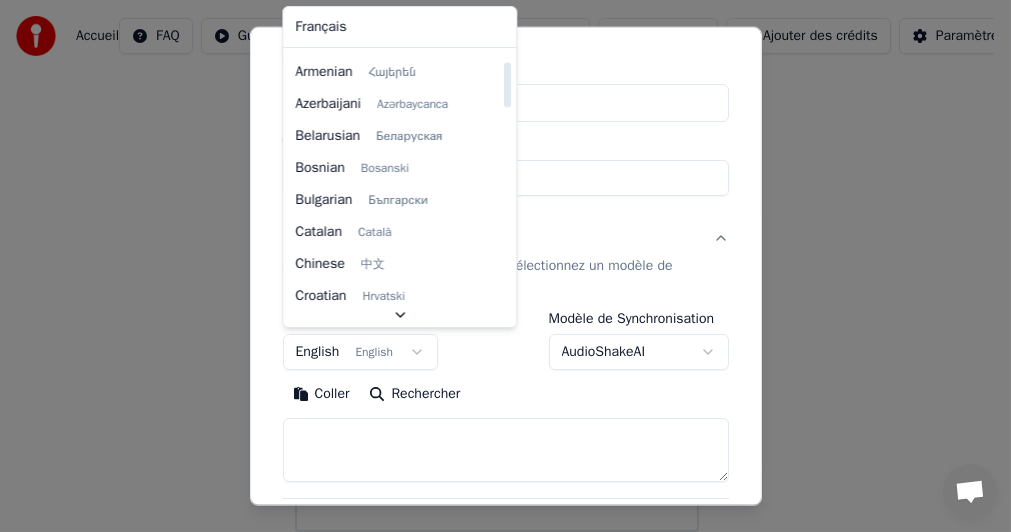 select on "**" 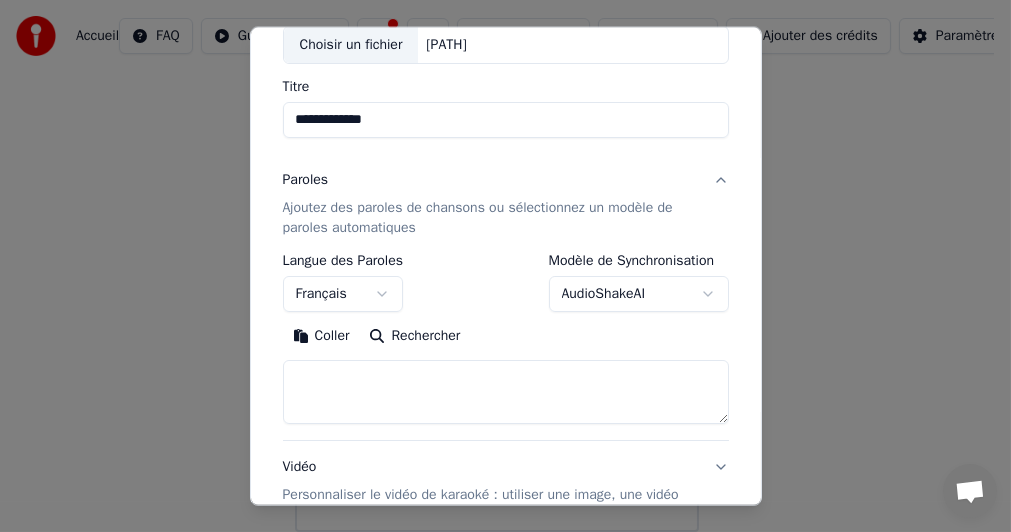 scroll, scrollTop: 200, scrollLeft: 0, axis: vertical 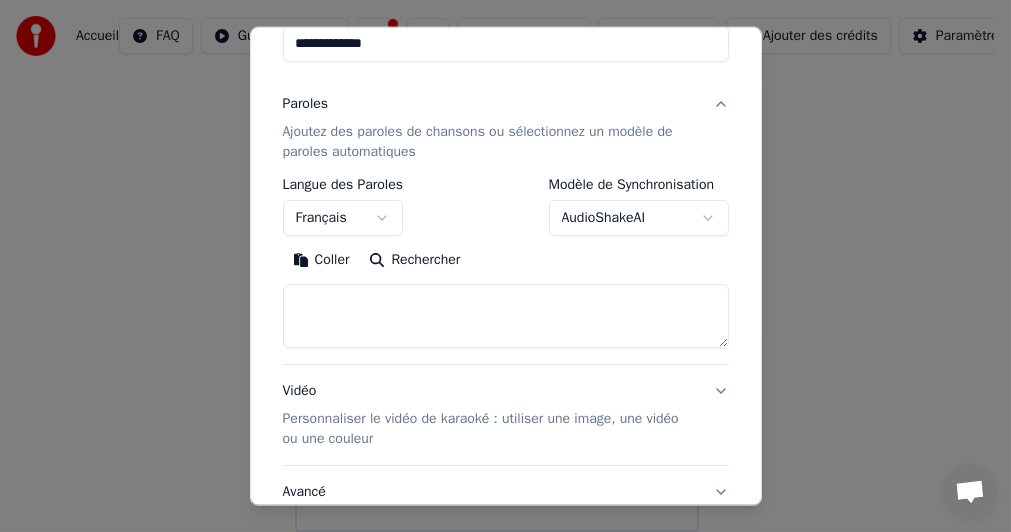 click at bounding box center [506, 316] 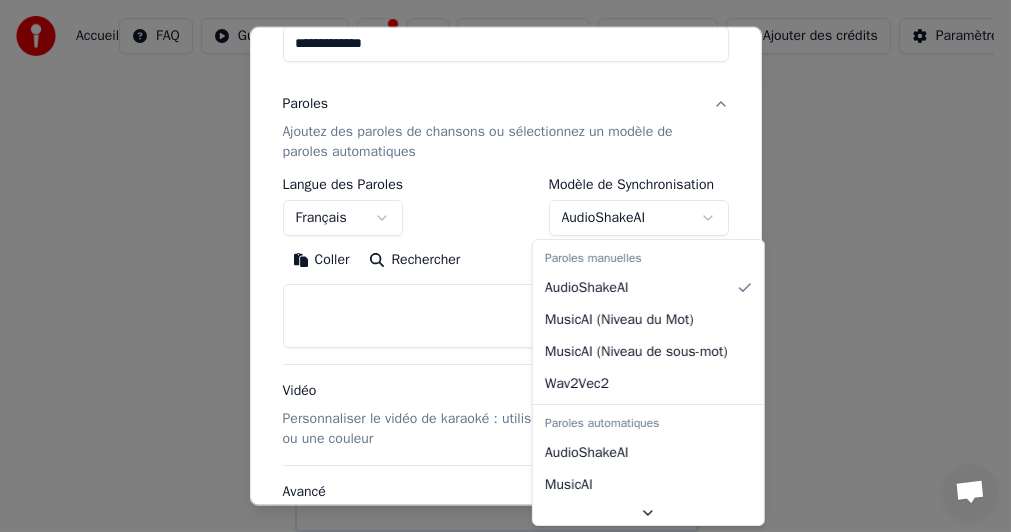 select on "**********" 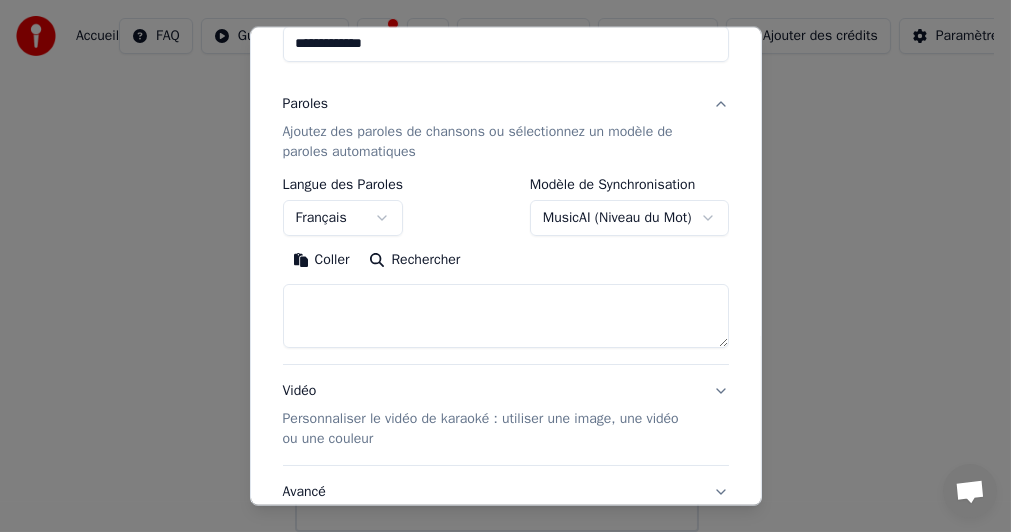 click at bounding box center [506, 316] 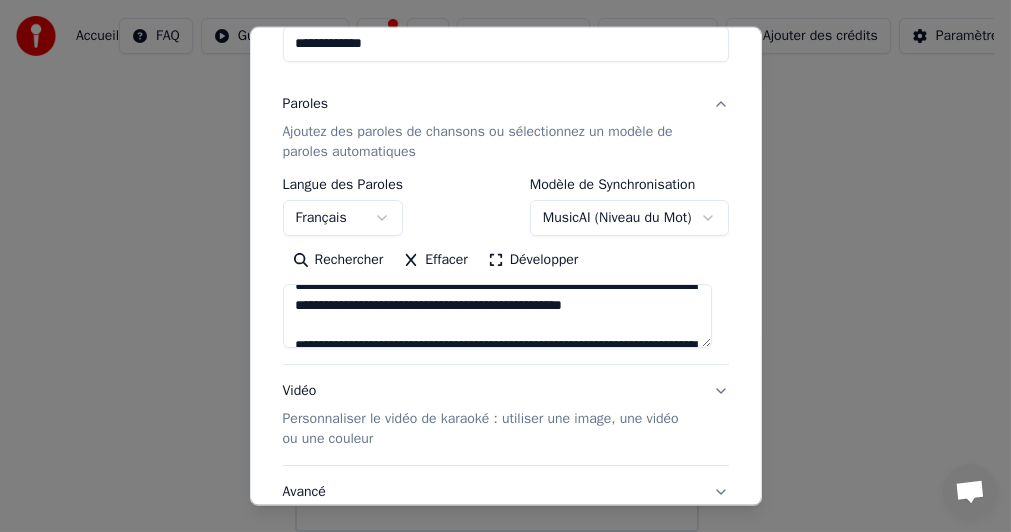 scroll, scrollTop: 151, scrollLeft: 0, axis: vertical 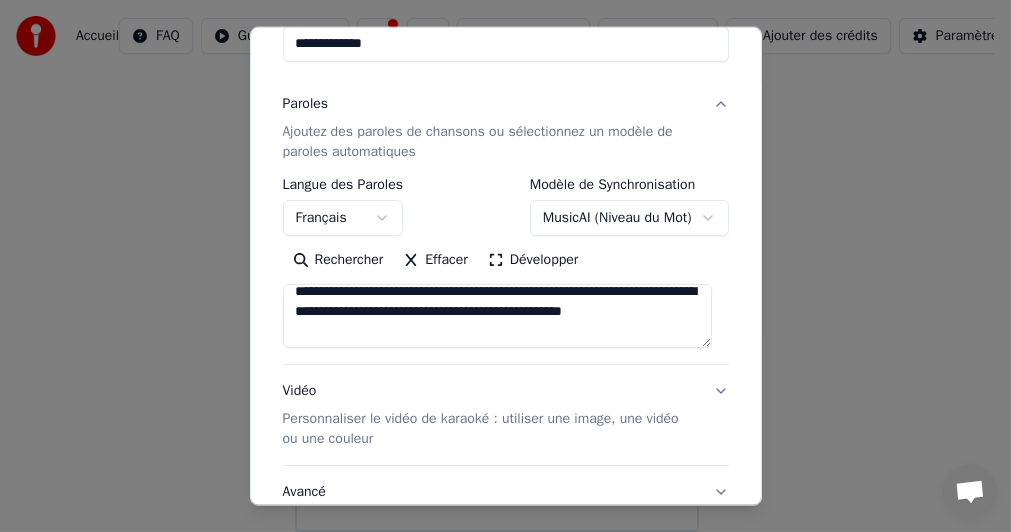 drag, startPoint x: 570, startPoint y: 308, endPoint x: 286, endPoint y: 298, distance: 284.176 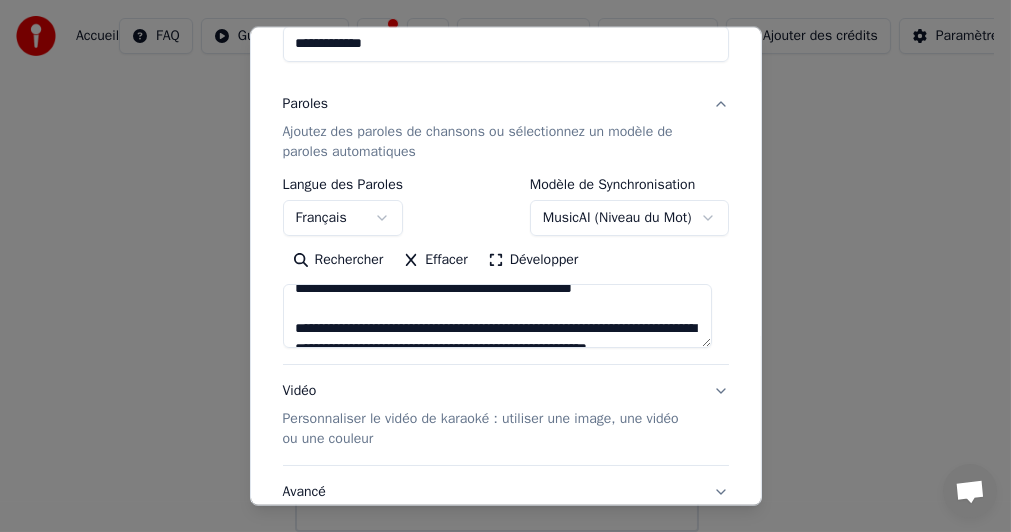 scroll, scrollTop: 0, scrollLeft: 0, axis: both 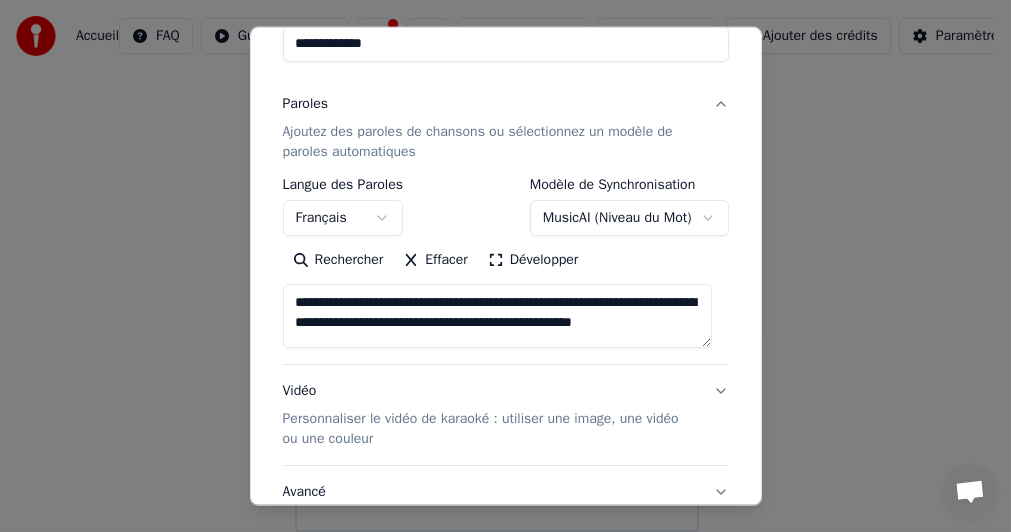 click on "**********" at bounding box center [498, 316] 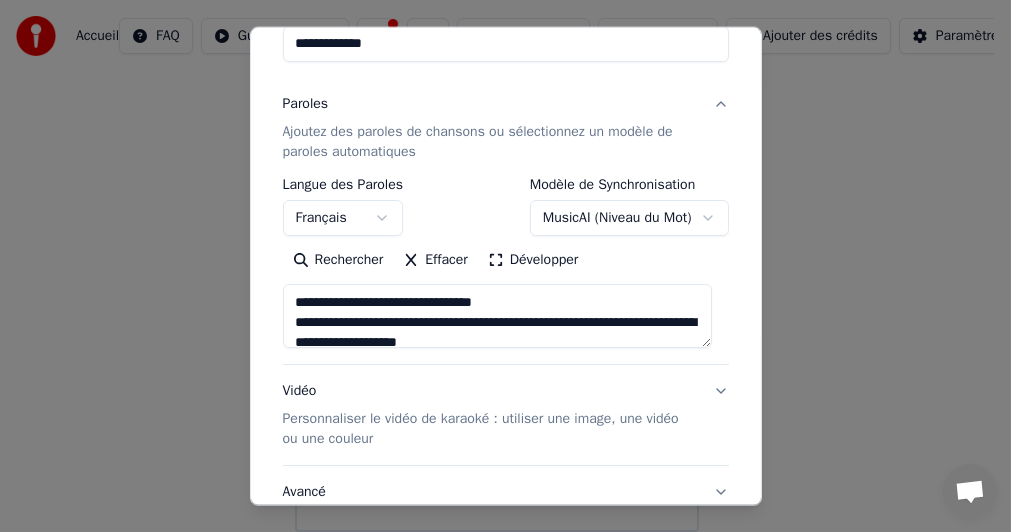 click on "**********" at bounding box center (498, 316) 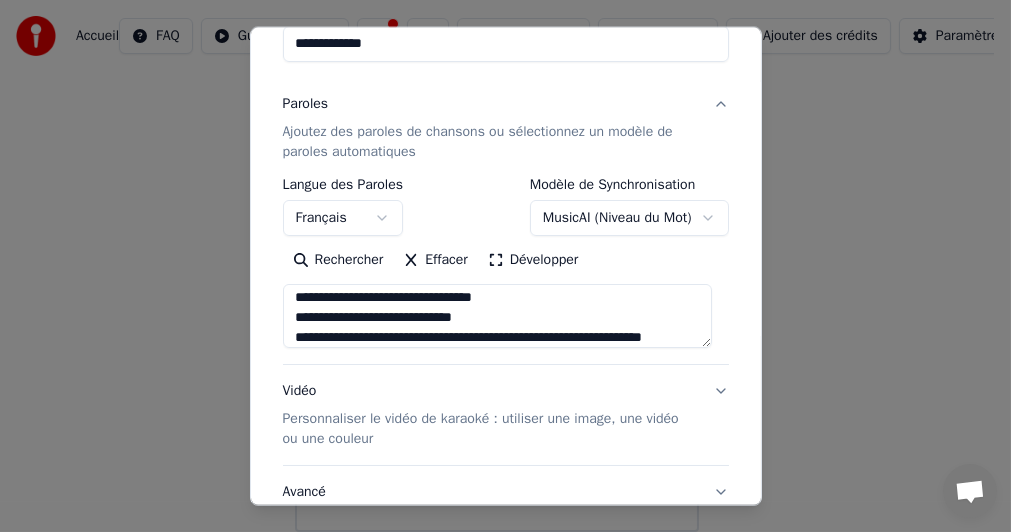 scroll, scrollTop: 38, scrollLeft: 0, axis: vertical 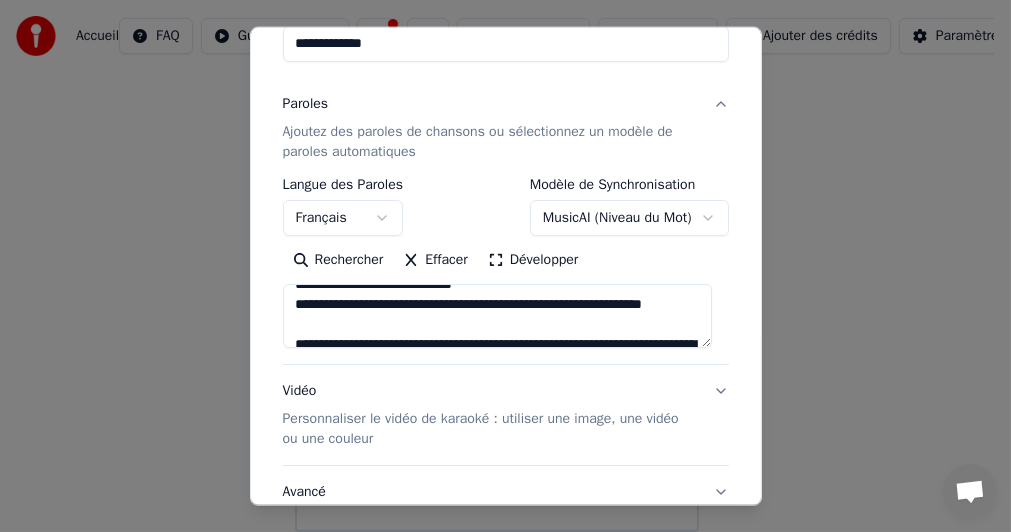 click on "**********" at bounding box center (498, 316) 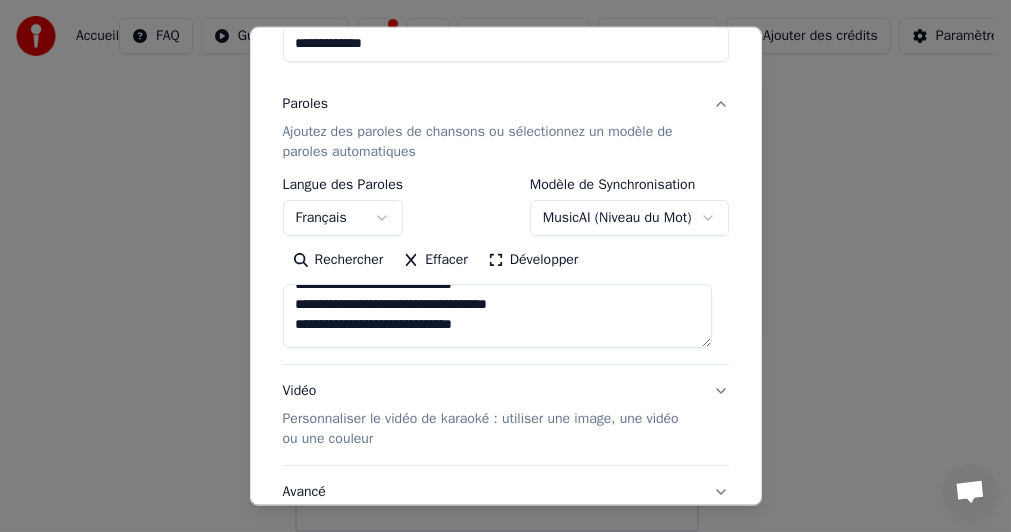 click on "**********" at bounding box center [498, 316] 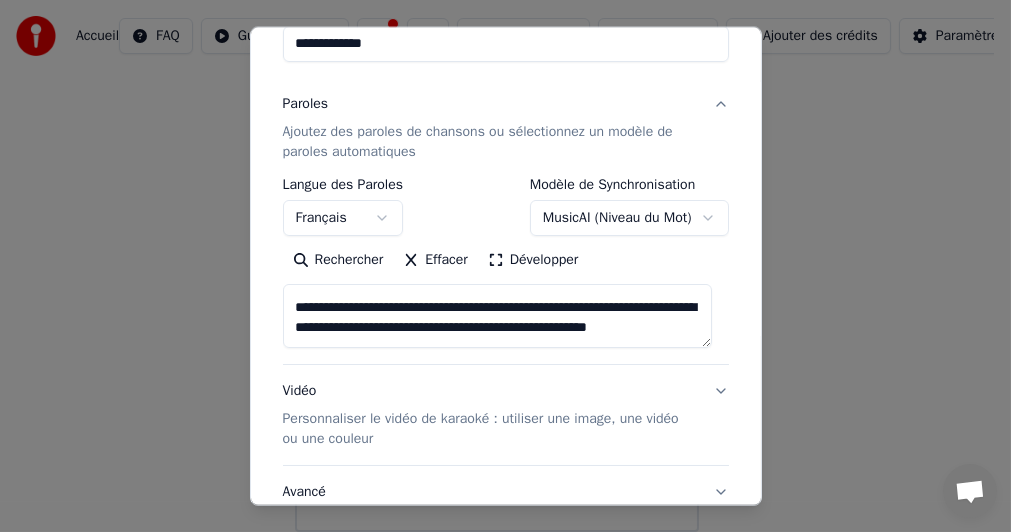 scroll, scrollTop: 105, scrollLeft: 0, axis: vertical 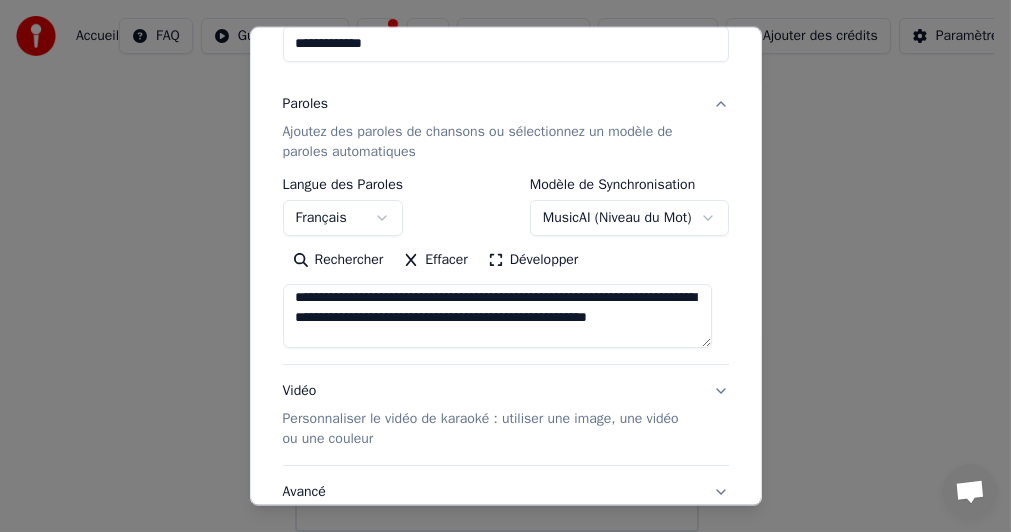 click on "**********" at bounding box center (498, 316) 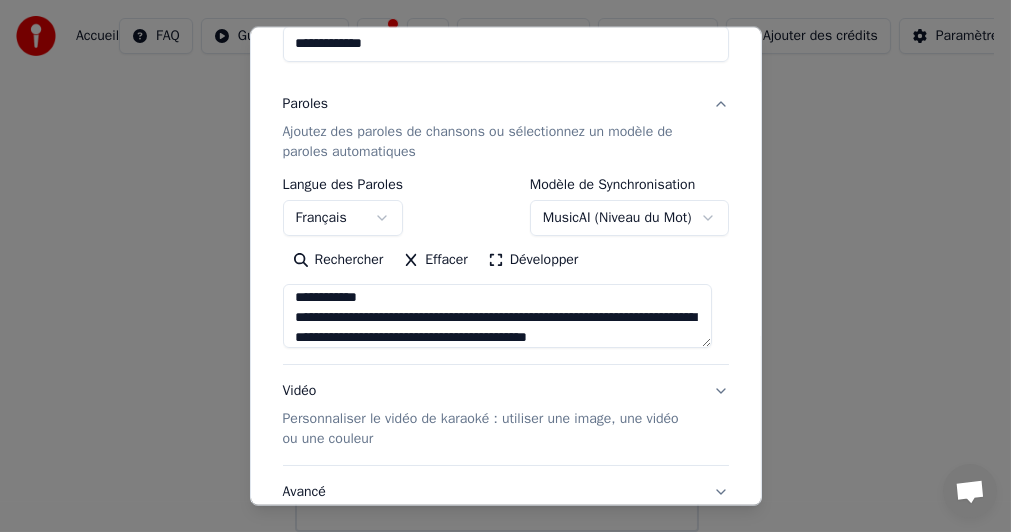 scroll, scrollTop: 128, scrollLeft: 0, axis: vertical 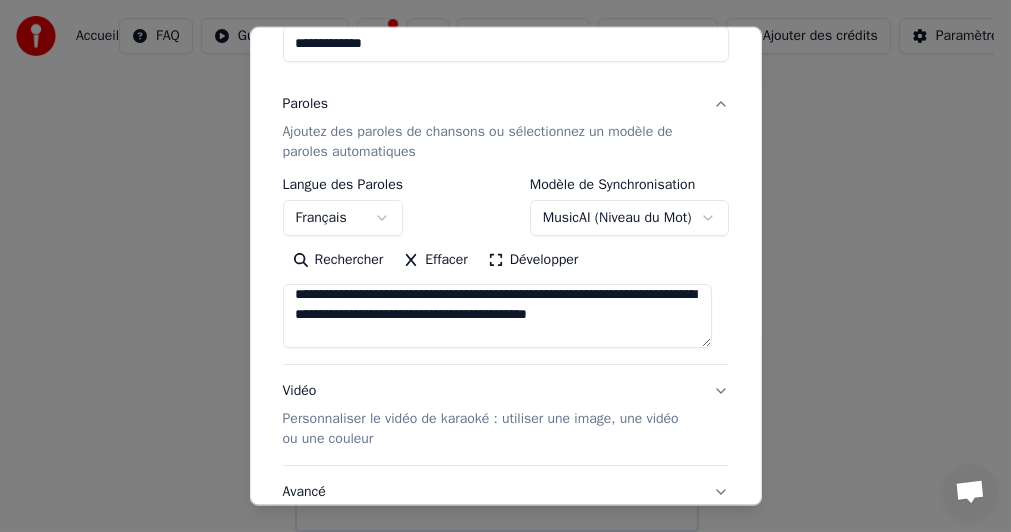 click on "**********" at bounding box center [498, 316] 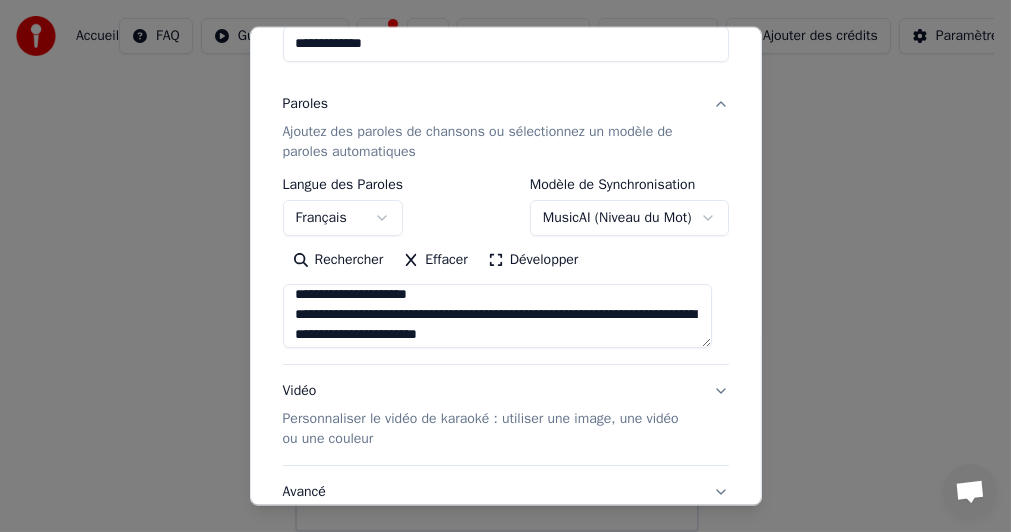 scroll, scrollTop: 148, scrollLeft: 0, axis: vertical 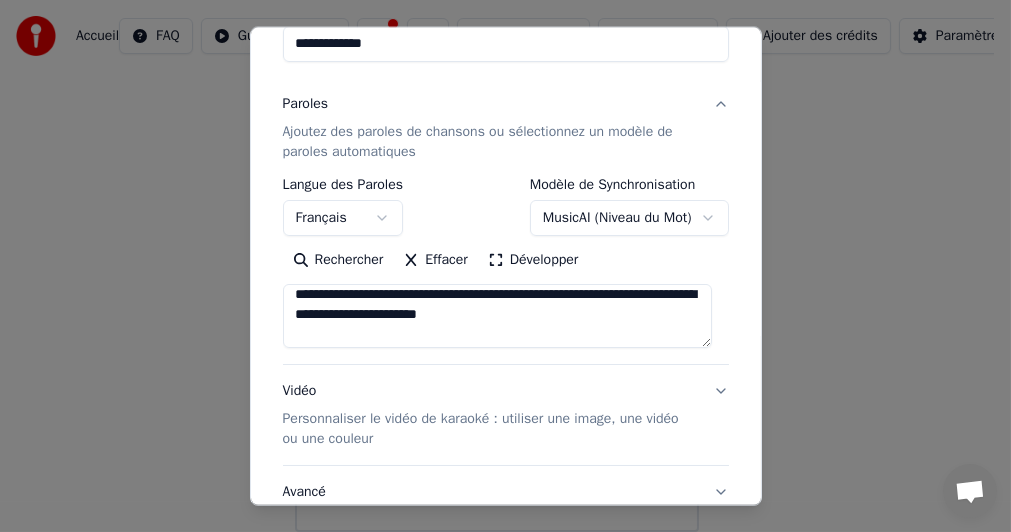 click on "**********" at bounding box center (498, 316) 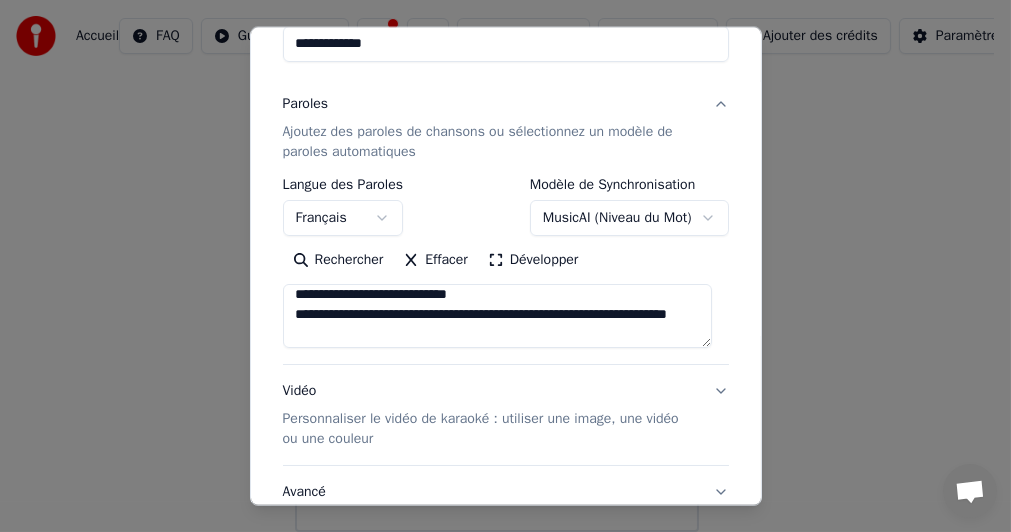 scroll, scrollTop: 168, scrollLeft: 0, axis: vertical 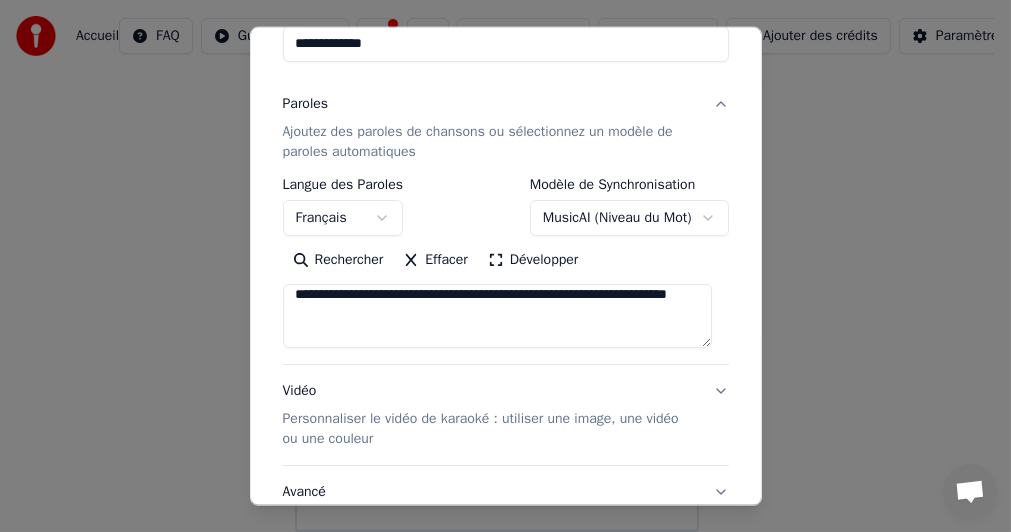 click on "**********" at bounding box center [498, 316] 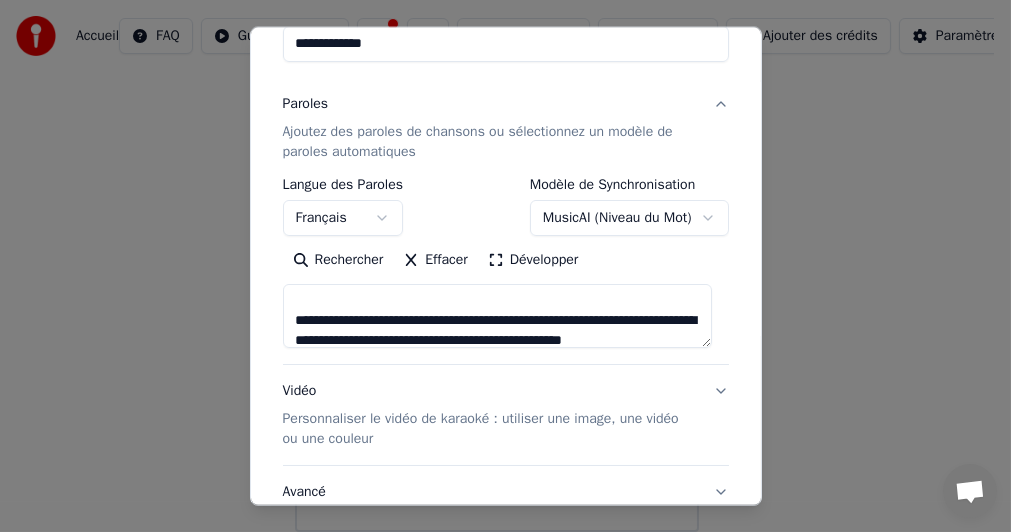click on "**********" at bounding box center [498, 316] 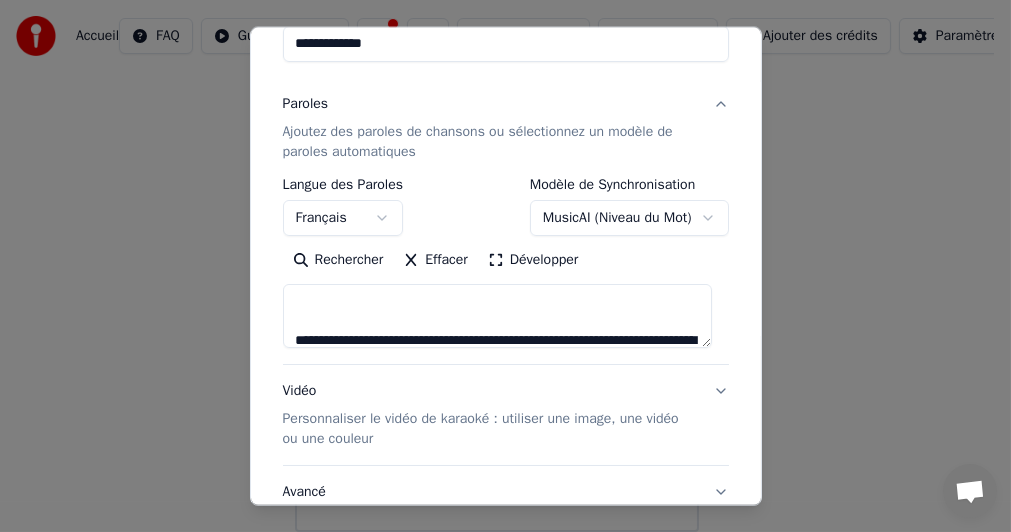 scroll, scrollTop: 248, scrollLeft: 0, axis: vertical 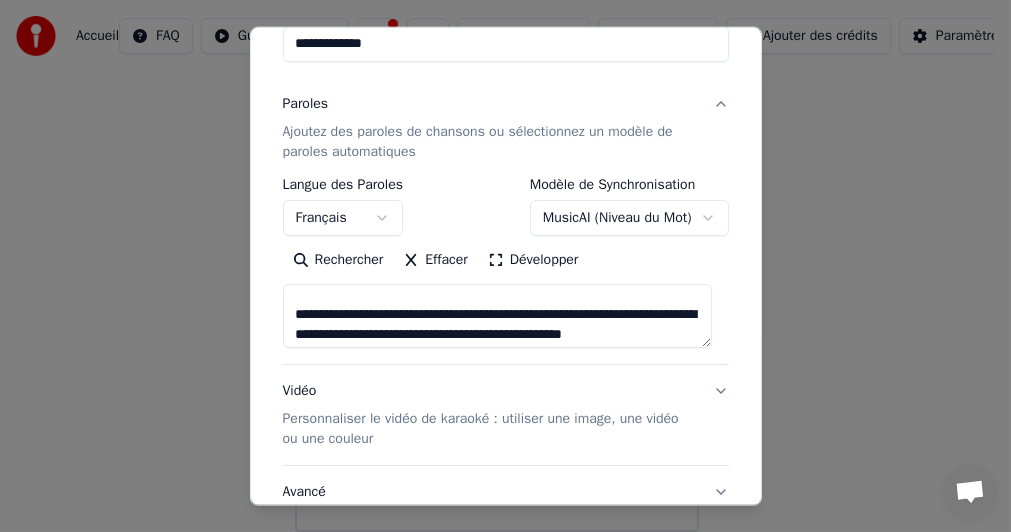 click on "**********" at bounding box center (498, 316) 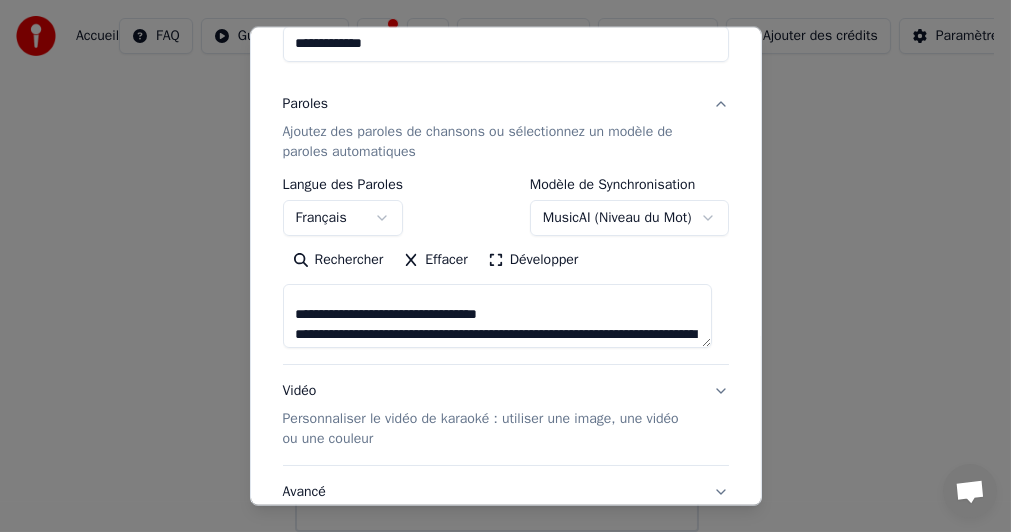 scroll, scrollTop: 288, scrollLeft: 0, axis: vertical 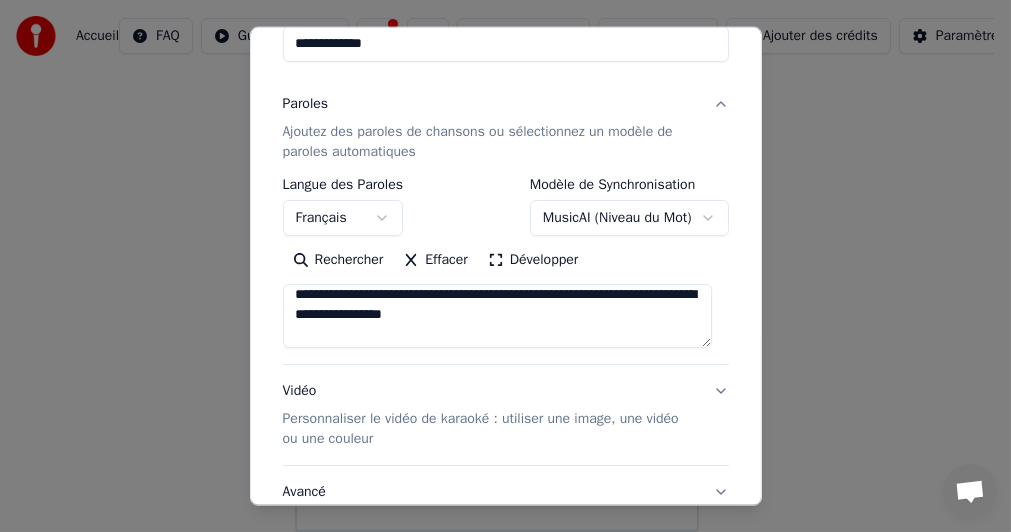 click on "**********" at bounding box center (498, 316) 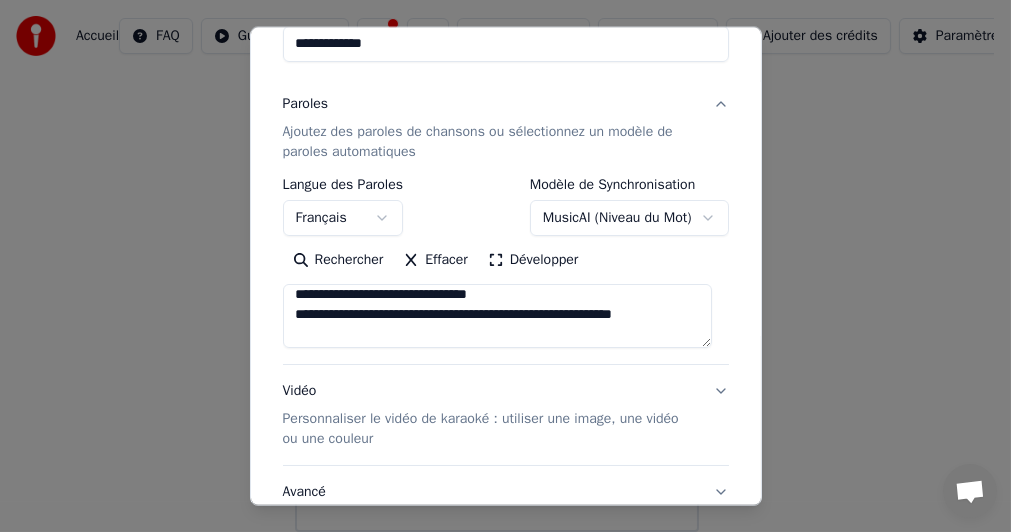 scroll, scrollTop: 308, scrollLeft: 0, axis: vertical 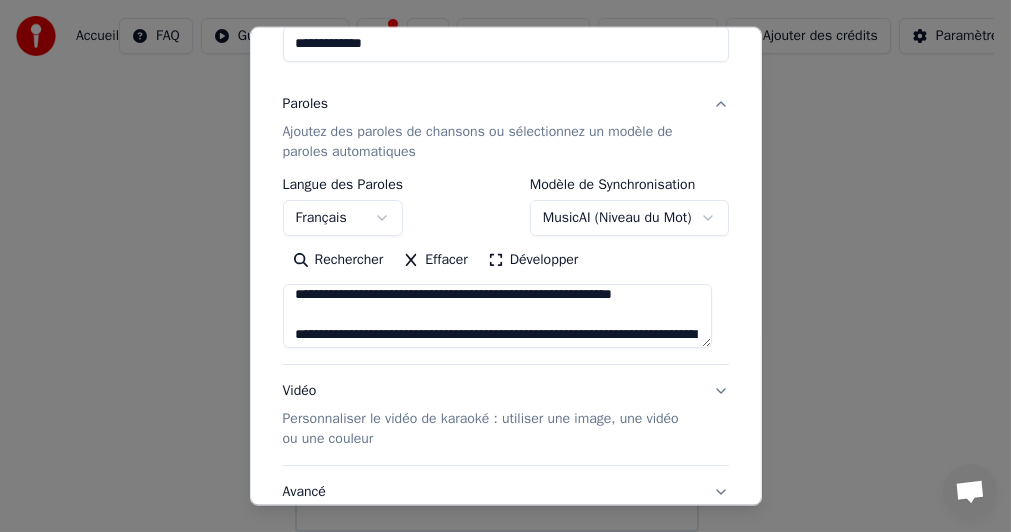 click on "**********" at bounding box center [498, 316] 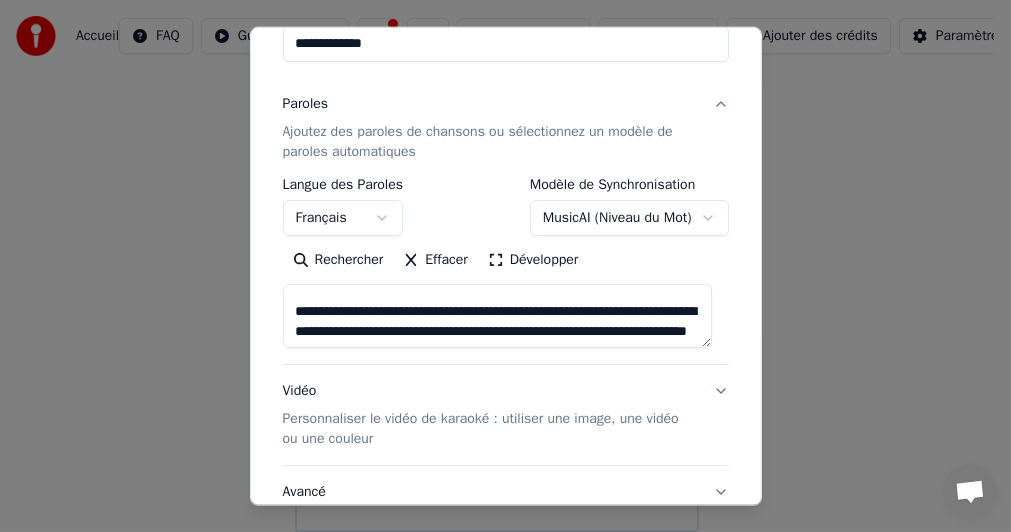 scroll, scrollTop: 341, scrollLeft: 0, axis: vertical 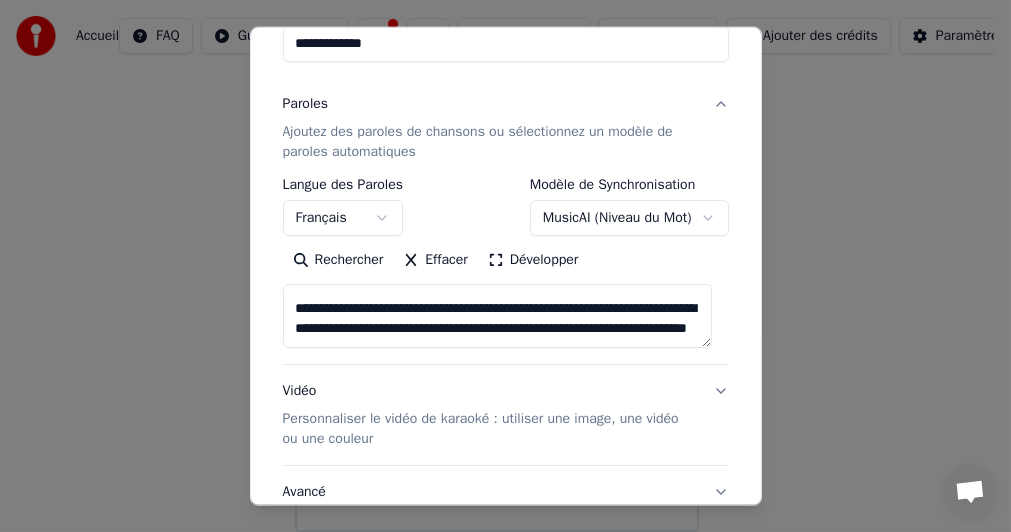 click on "**********" at bounding box center [498, 316] 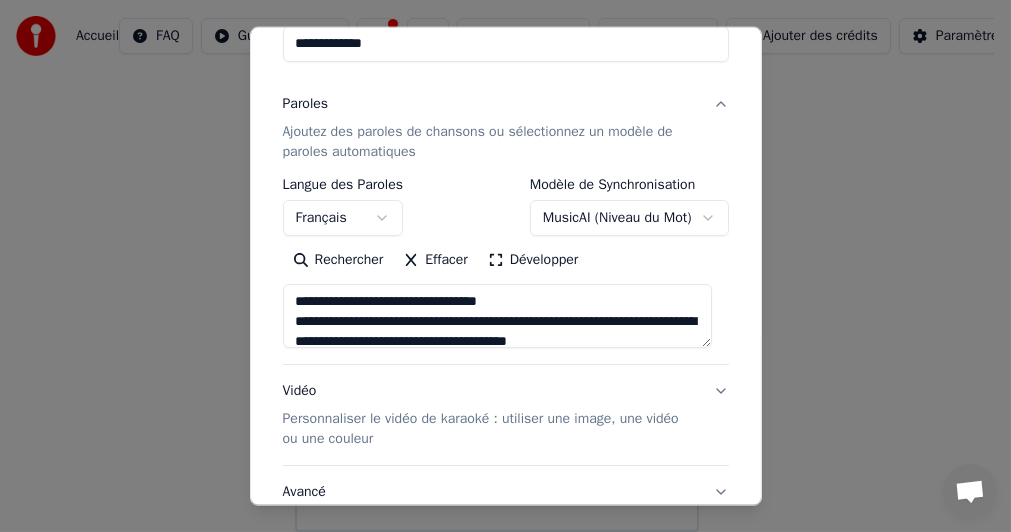 scroll, scrollTop: 353, scrollLeft: 0, axis: vertical 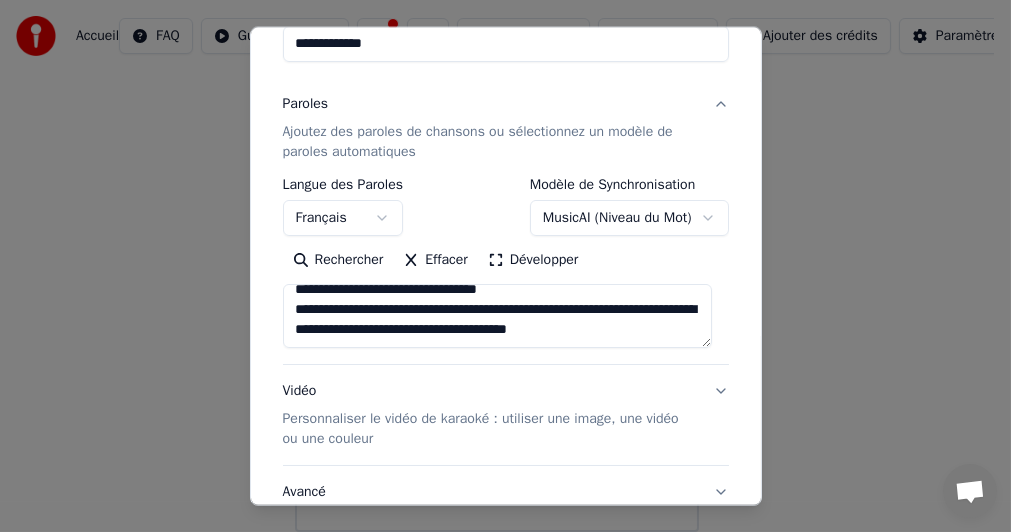 click on "**********" at bounding box center [498, 316] 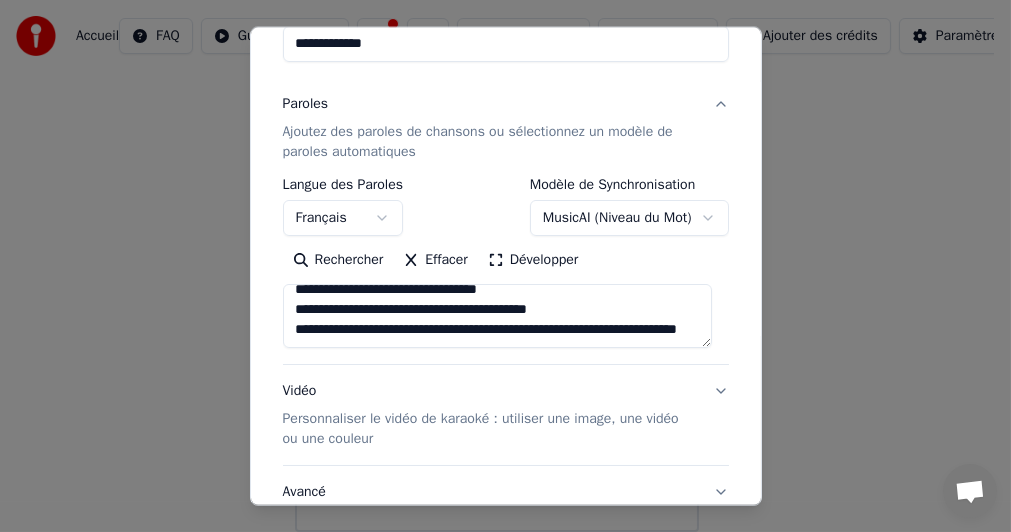 scroll, scrollTop: 373, scrollLeft: 0, axis: vertical 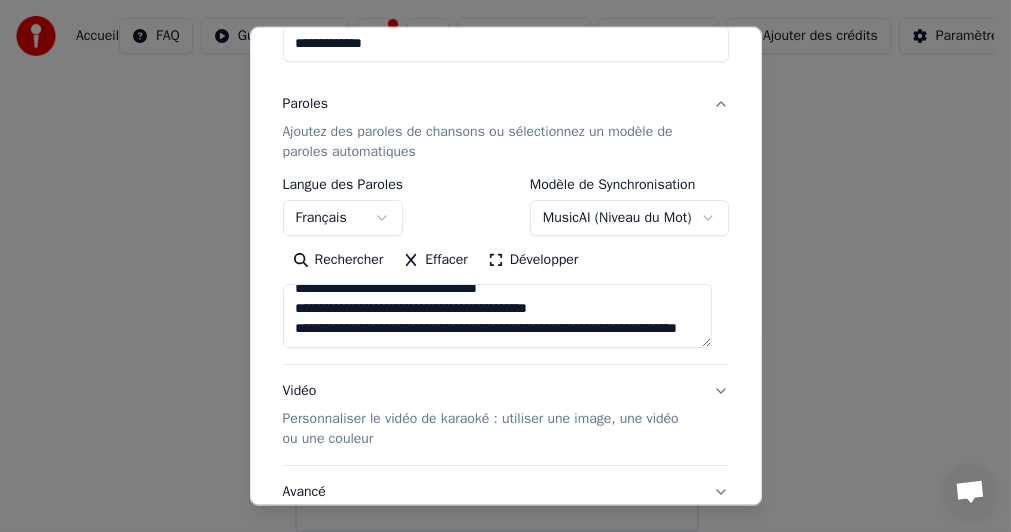 click on "**********" at bounding box center (498, 316) 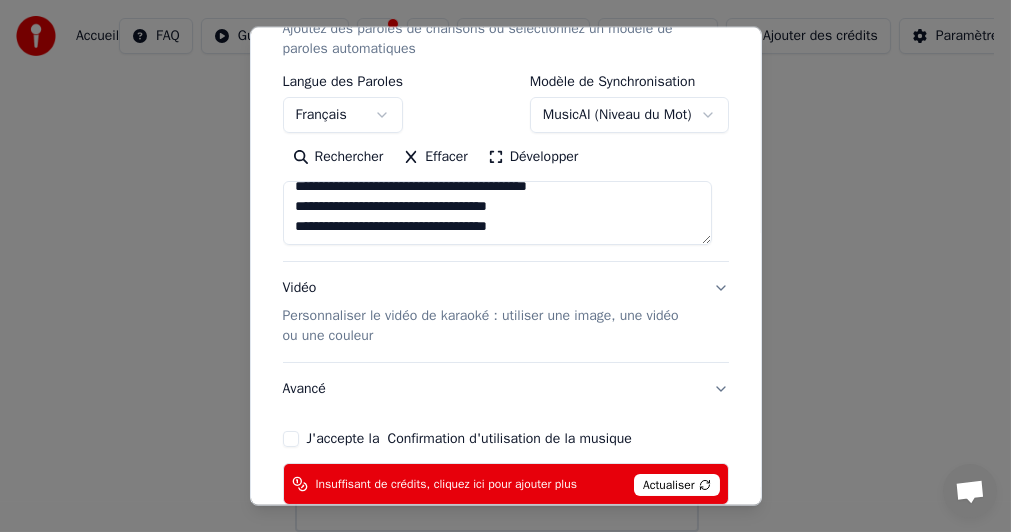 scroll, scrollTop: 266, scrollLeft: 0, axis: vertical 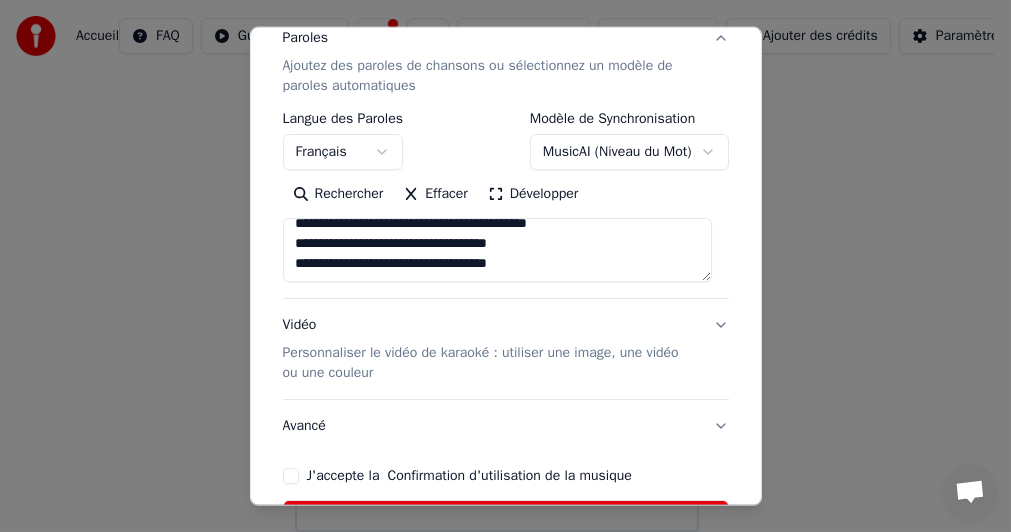 drag, startPoint x: 291, startPoint y: 235, endPoint x: 456, endPoint y: 259, distance: 166.73631 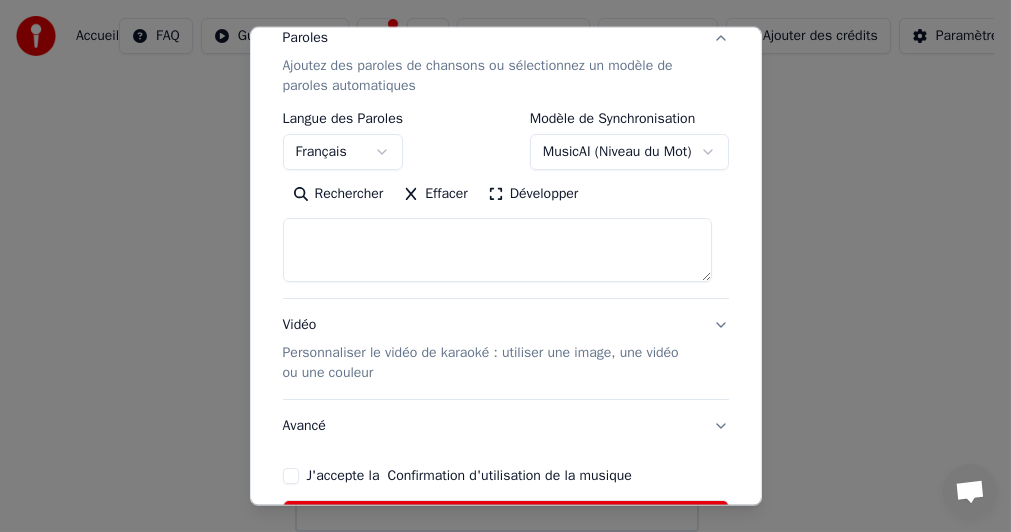 select 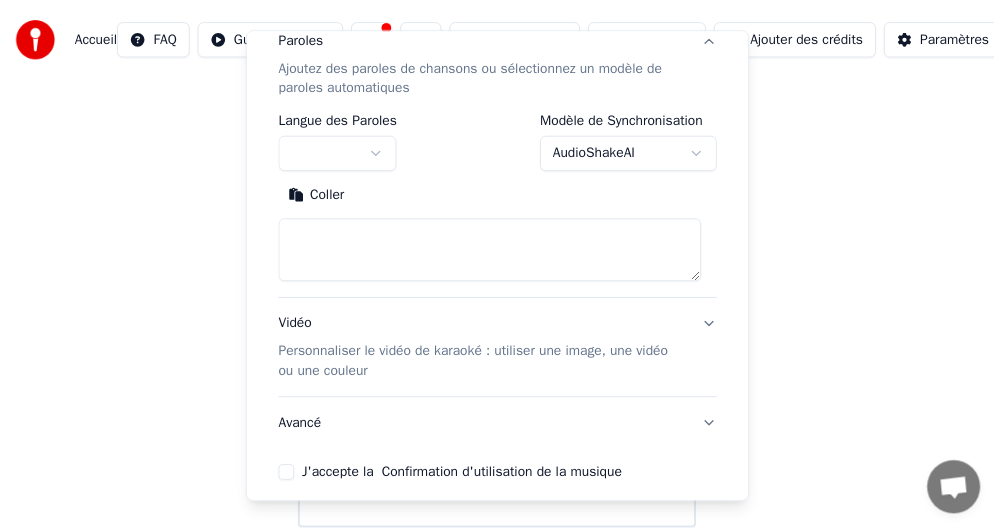 scroll, scrollTop: 0, scrollLeft: 0, axis: both 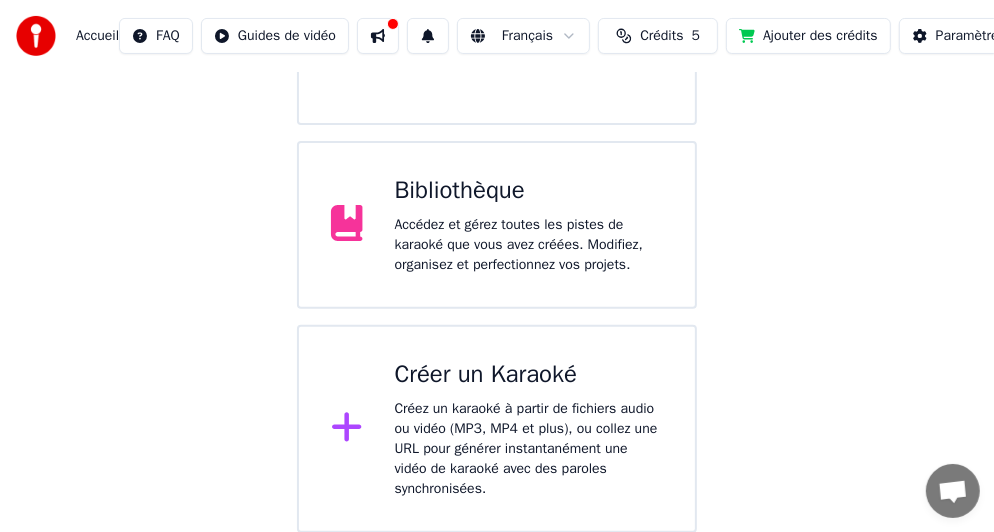 click on "Créer un Karaoké" at bounding box center [529, 375] 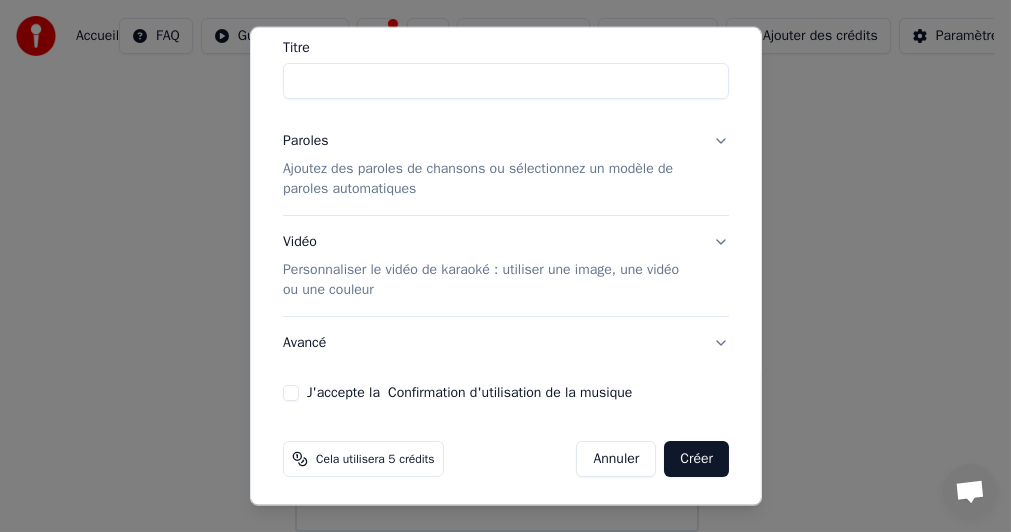 scroll, scrollTop: 165, scrollLeft: 0, axis: vertical 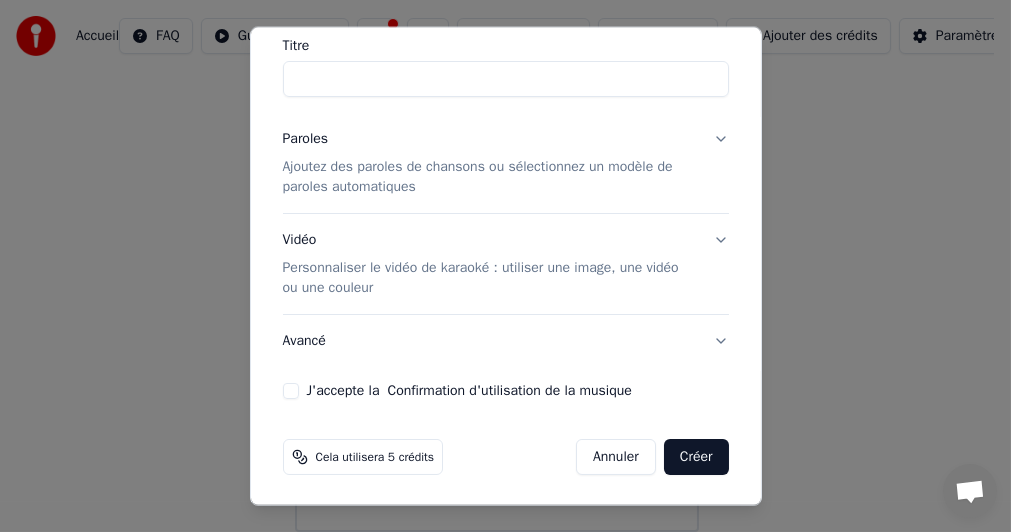 click on "J'accepte la   Confirmation d'utilisation de la musique" at bounding box center [291, 390] 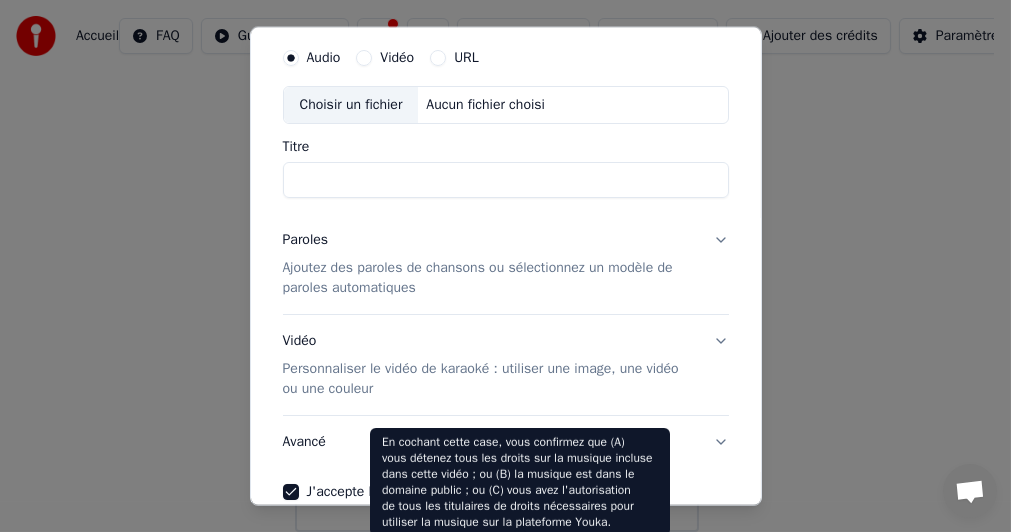 scroll, scrollTop: 0, scrollLeft: 0, axis: both 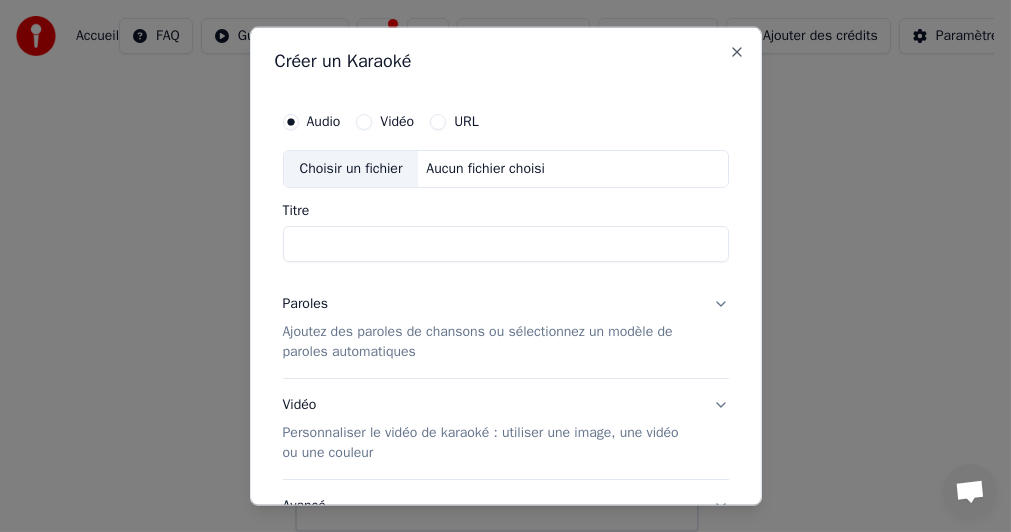 click on "Titre" at bounding box center (506, 244) 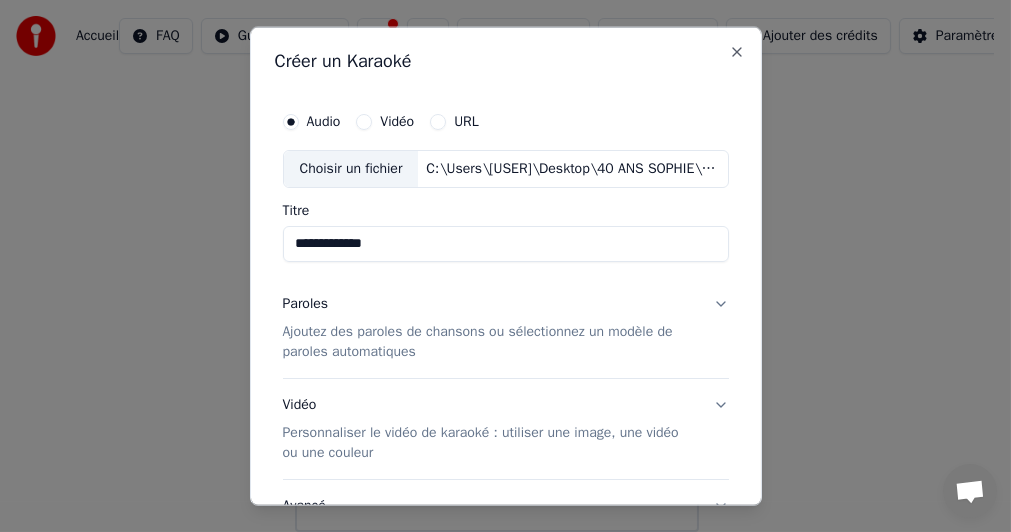 type on "**********" 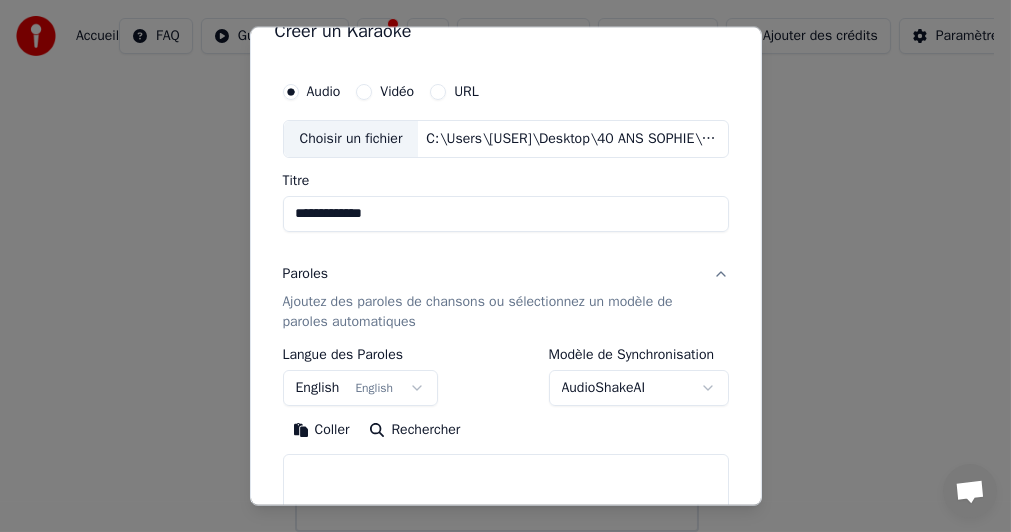 scroll, scrollTop: 66, scrollLeft: 0, axis: vertical 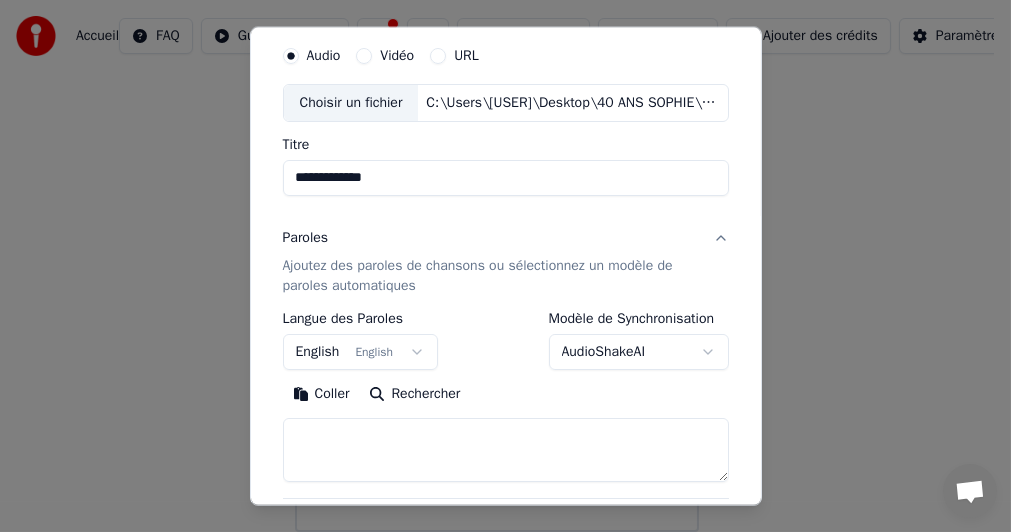 click on "English English" at bounding box center [361, 352] 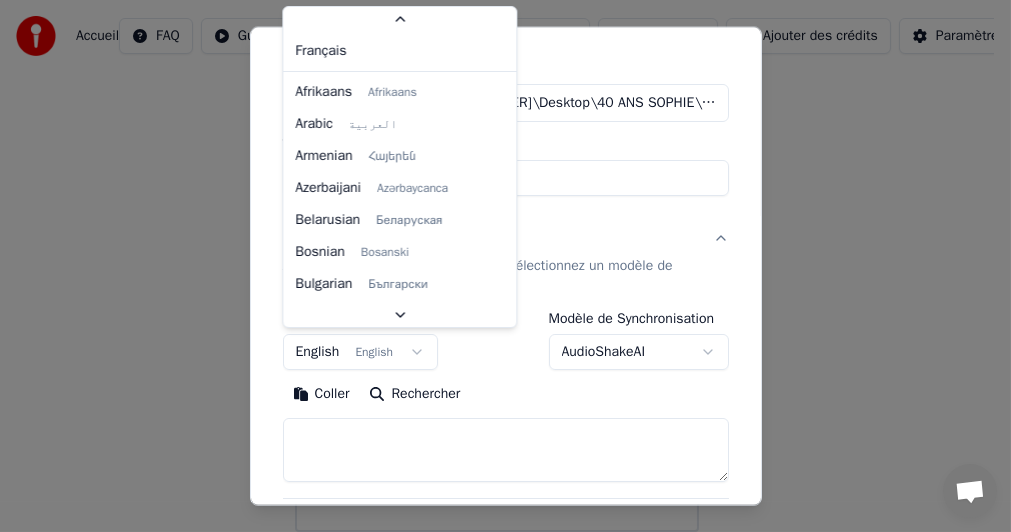 scroll, scrollTop: 60, scrollLeft: 0, axis: vertical 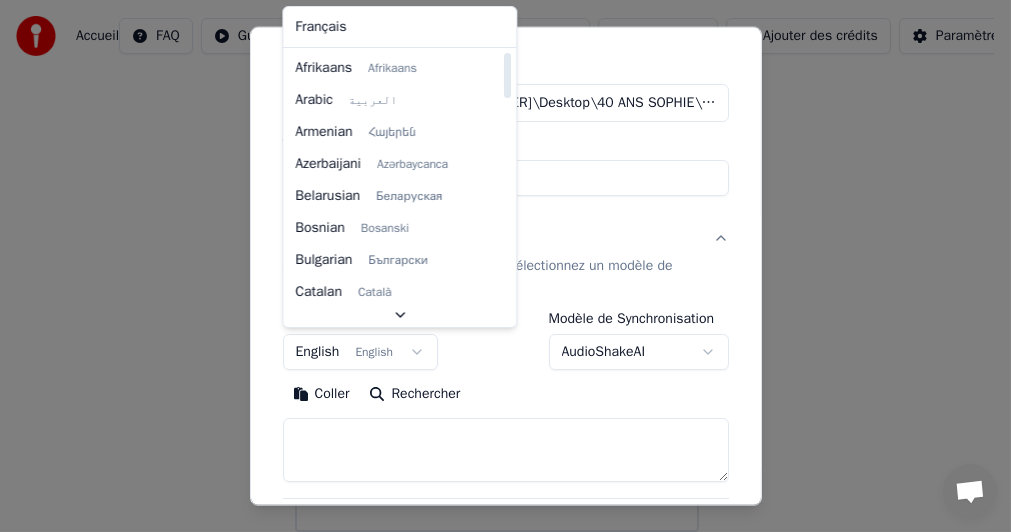 select on "**" 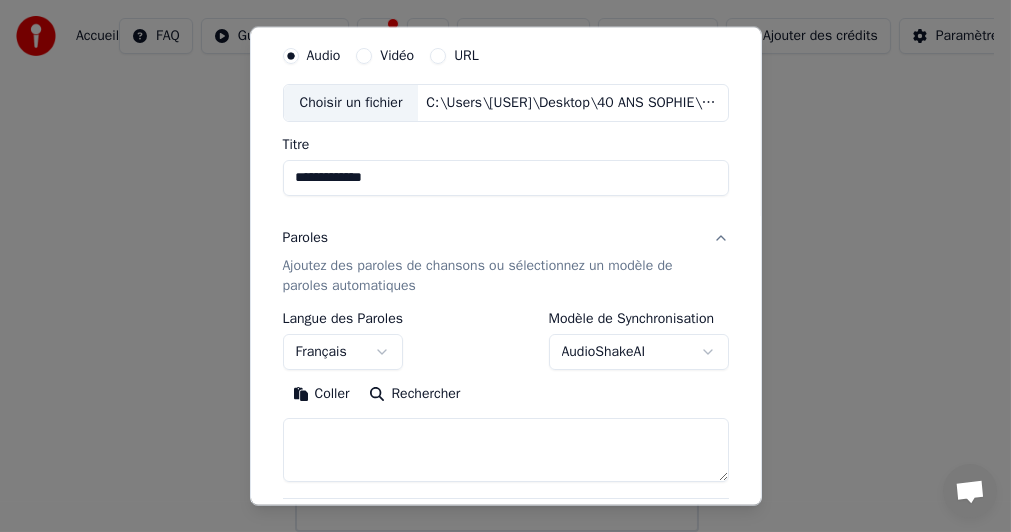 click at bounding box center [506, 450] 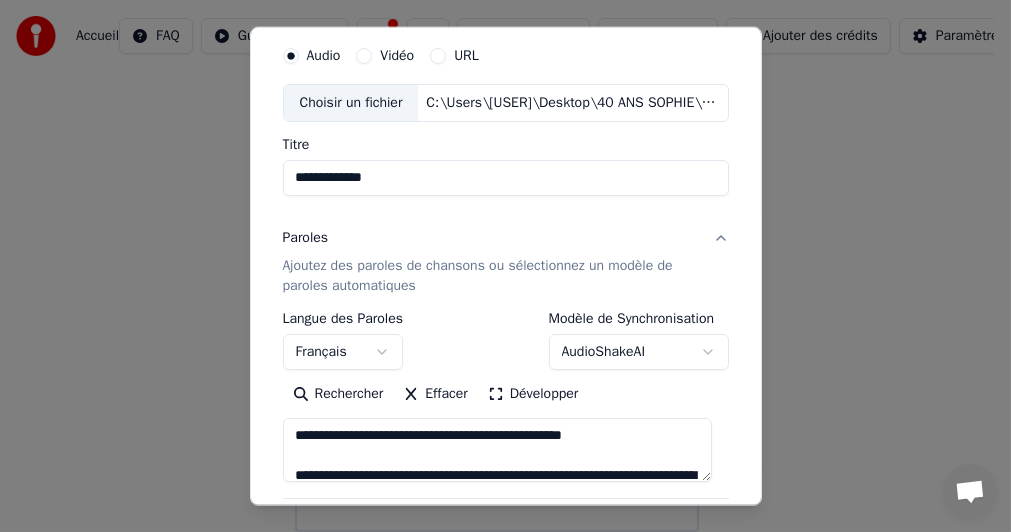 scroll, scrollTop: 151, scrollLeft: 0, axis: vertical 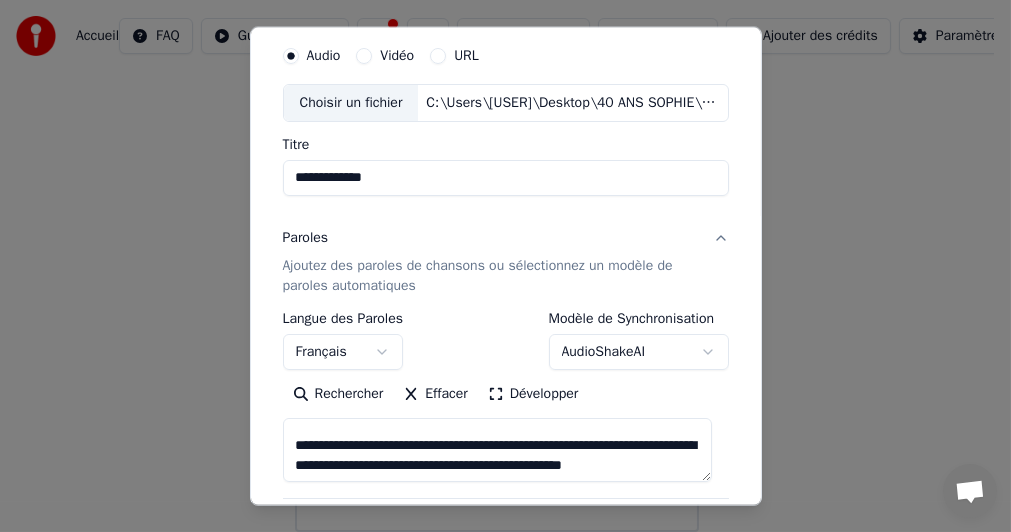 drag, startPoint x: 596, startPoint y: 440, endPoint x: 259, endPoint y: 431, distance: 337.12015 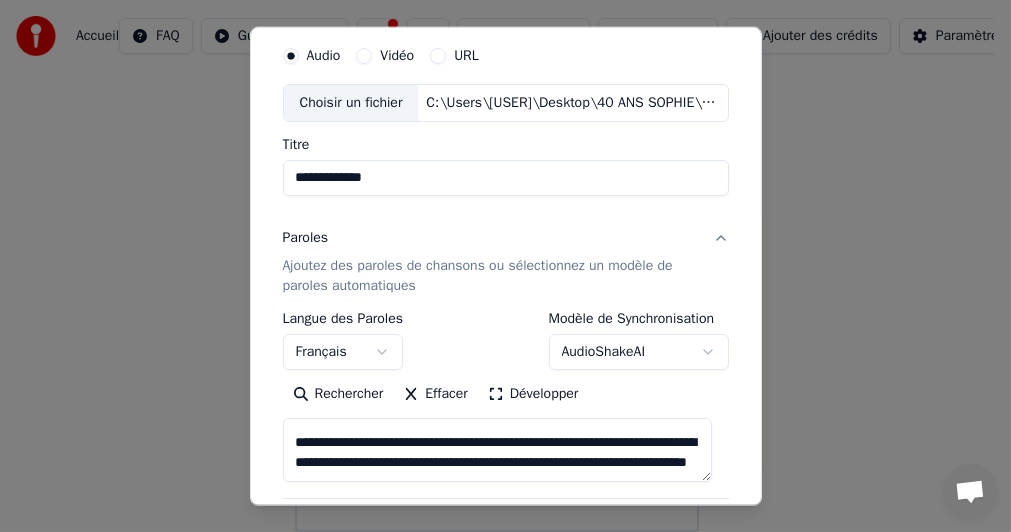 scroll, scrollTop: 273, scrollLeft: 0, axis: vertical 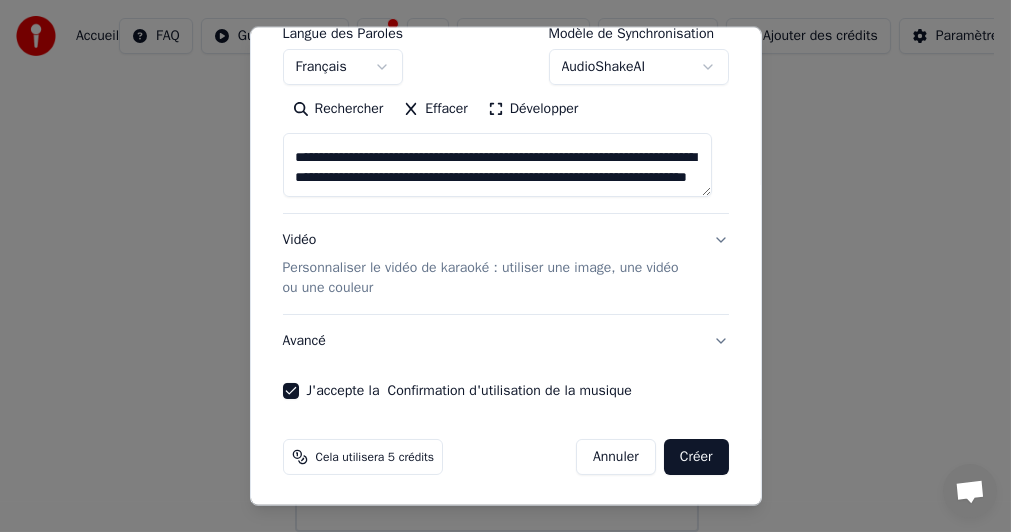 click on "Créer" at bounding box center [696, 456] 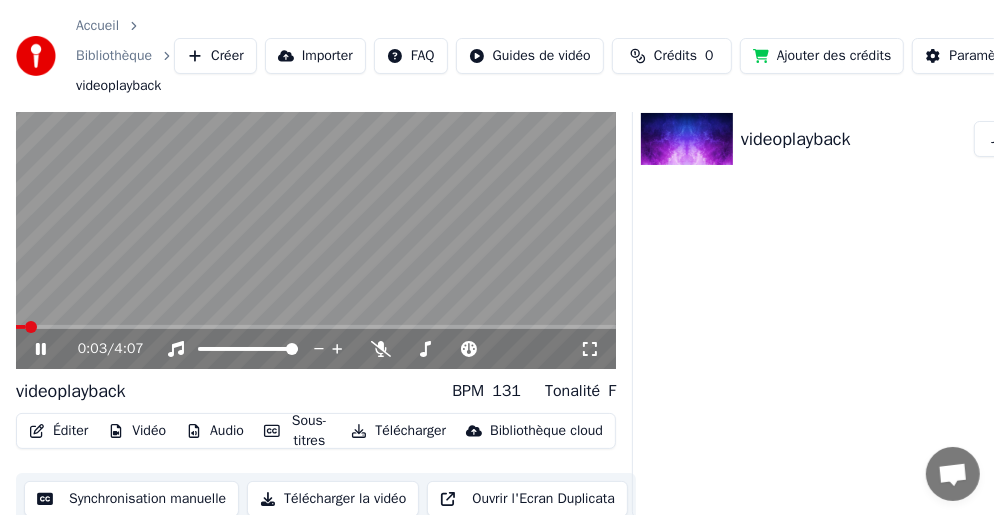 scroll, scrollTop: 13, scrollLeft: 0, axis: vertical 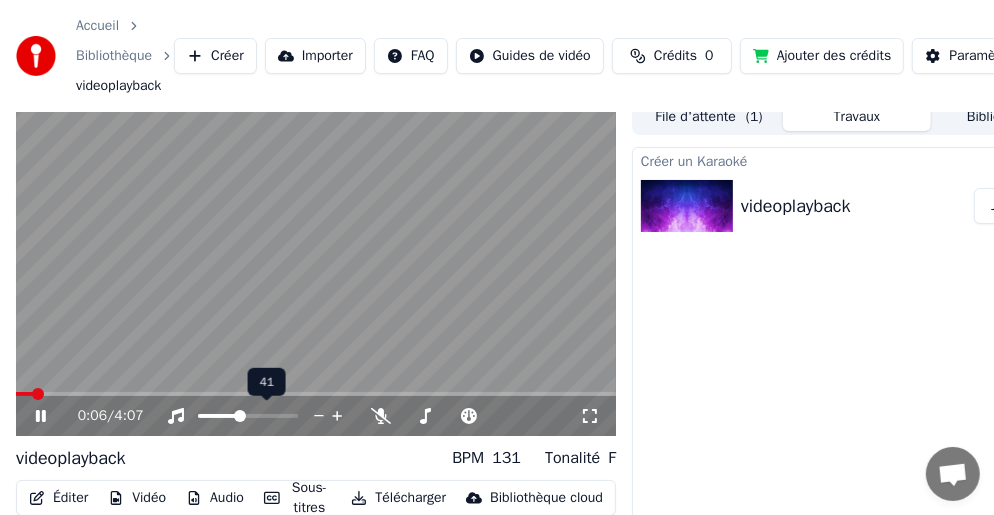 click at bounding box center [218, 416] 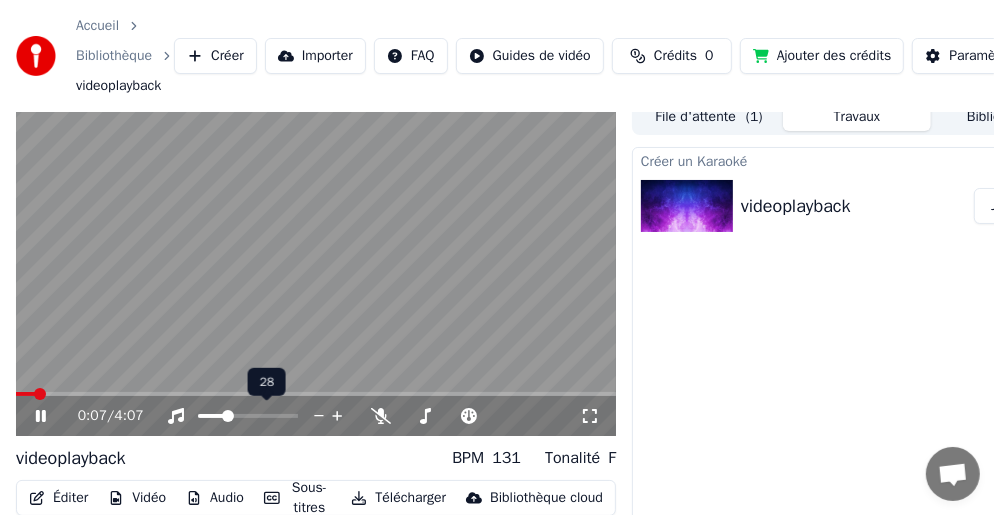 click at bounding box center (212, 416) 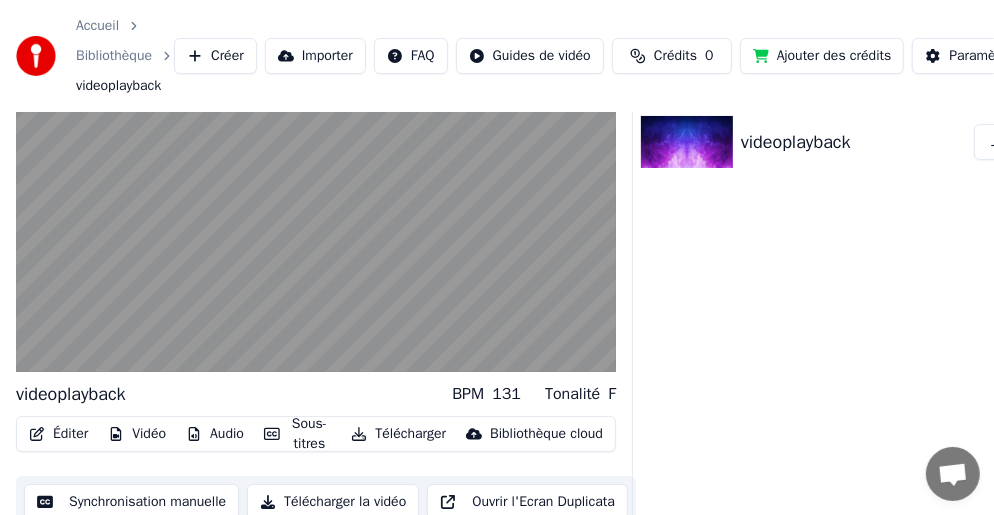 scroll, scrollTop: 0, scrollLeft: 0, axis: both 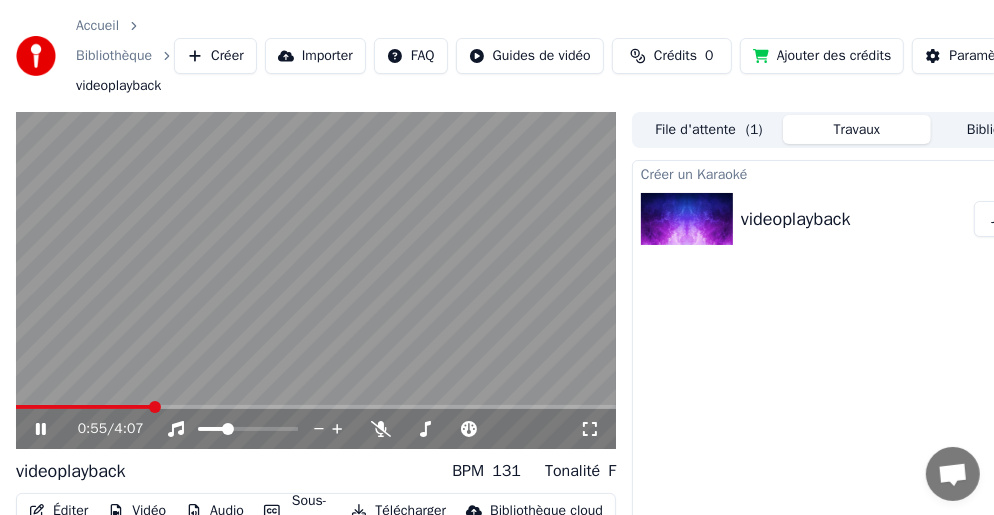 click on "Bibliothèque" at bounding box center (1005, 129) 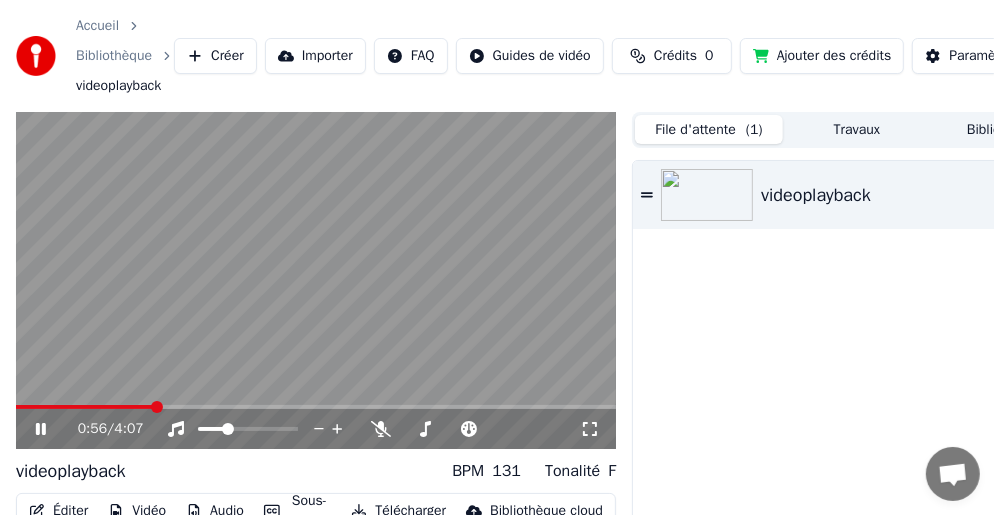 click on "File d'attente ( 1 )" at bounding box center [709, 129] 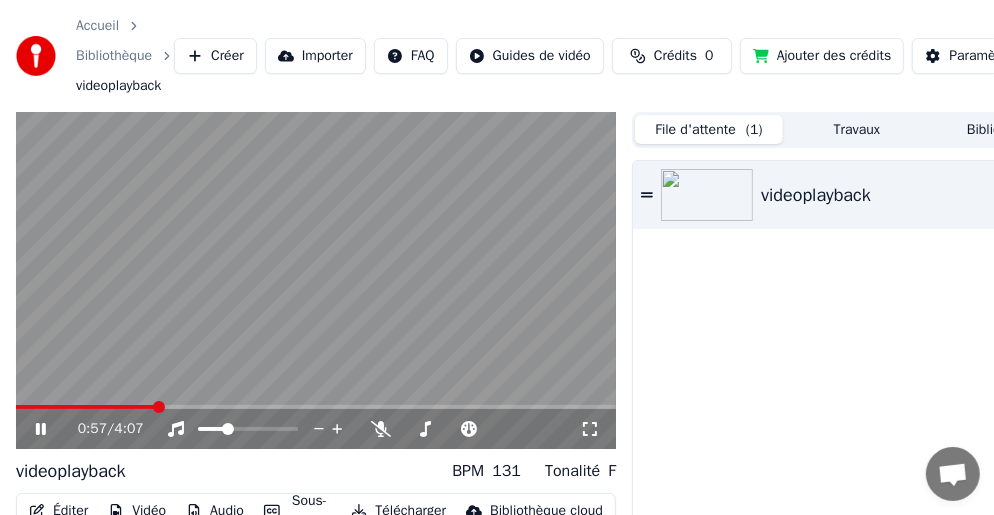 click on "videoplayback" at bounding box center [857, 195] 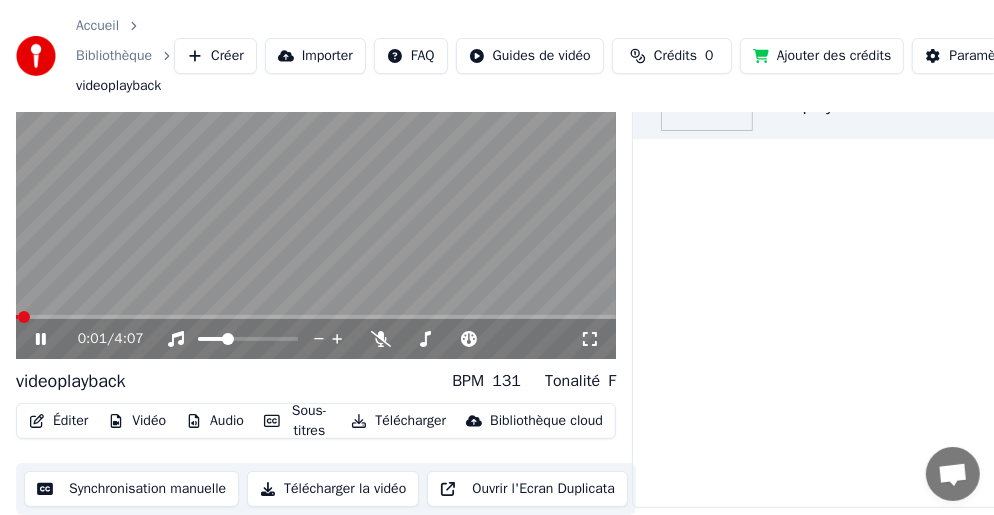 scroll, scrollTop: 97, scrollLeft: 0, axis: vertical 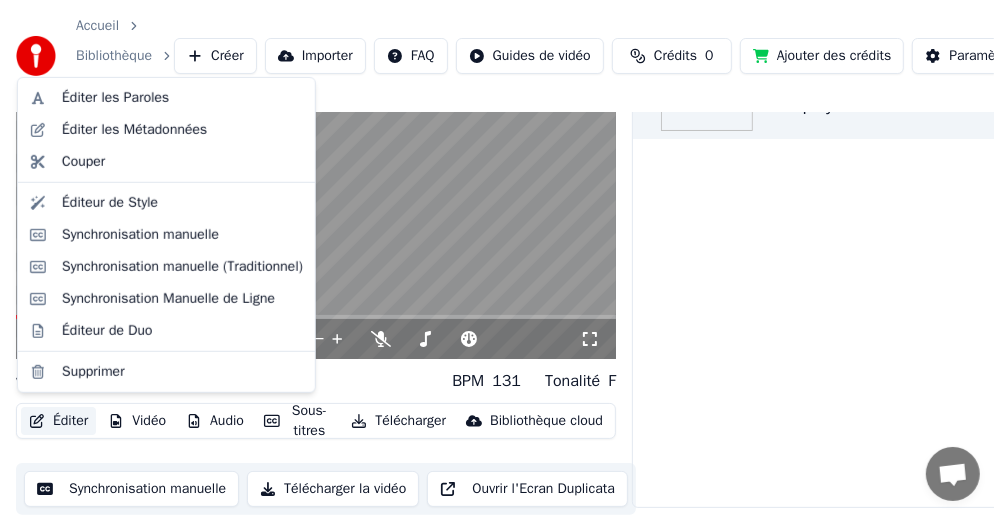 click on "Éditer" at bounding box center (58, 421) 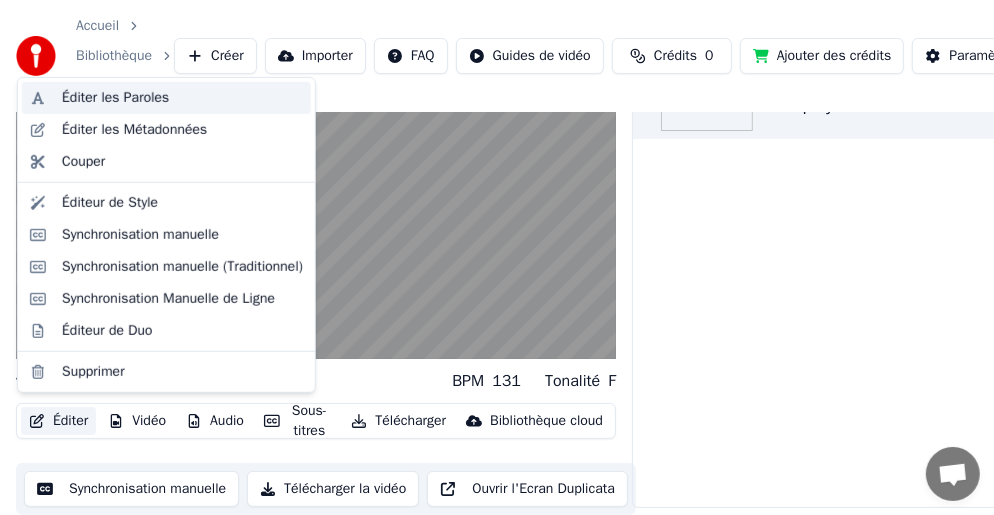 click on "Éditer les Paroles" at bounding box center [115, 98] 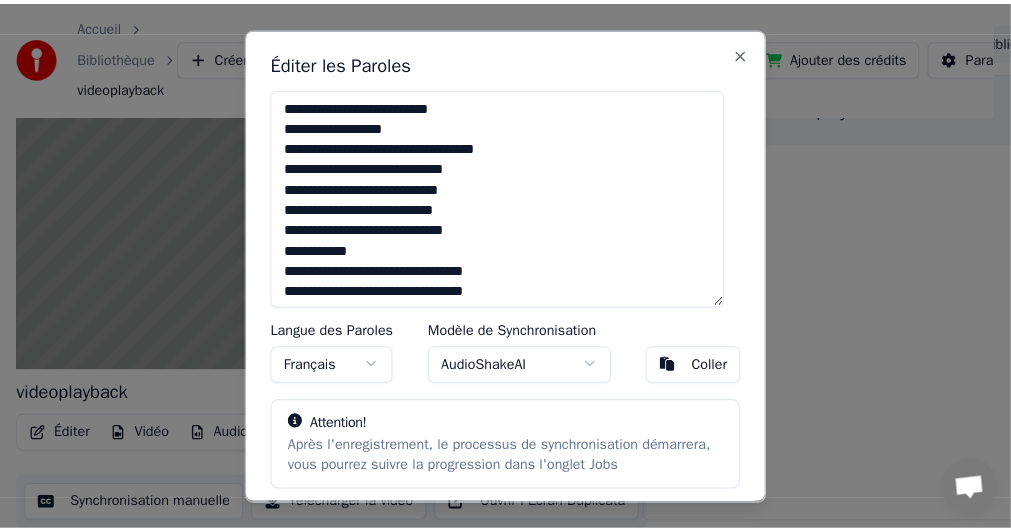 scroll, scrollTop: 80, scrollLeft: 0, axis: vertical 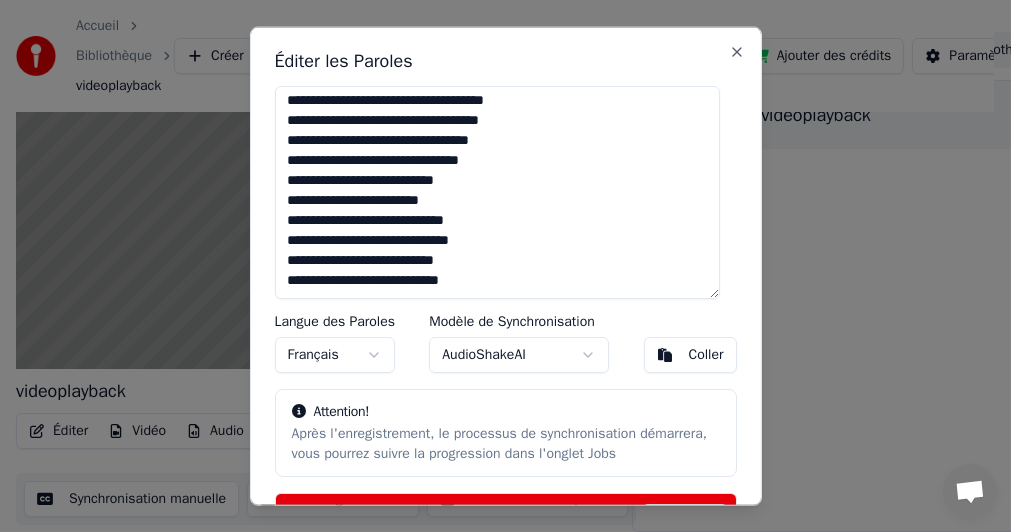 drag, startPoint x: 288, startPoint y: 105, endPoint x: 606, endPoint y: 335, distance: 392.45892 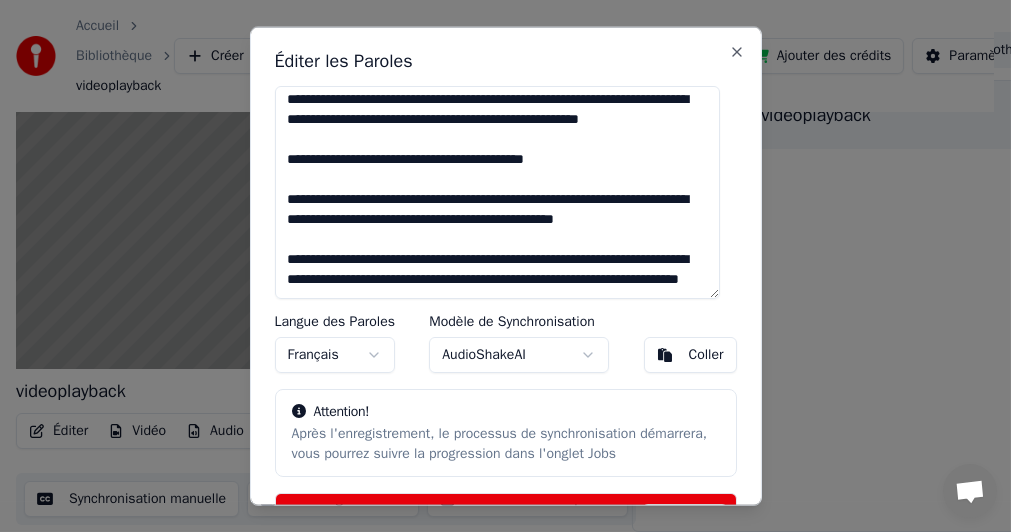scroll, scrollTop: 0, scrollLeft: 0, axis: both 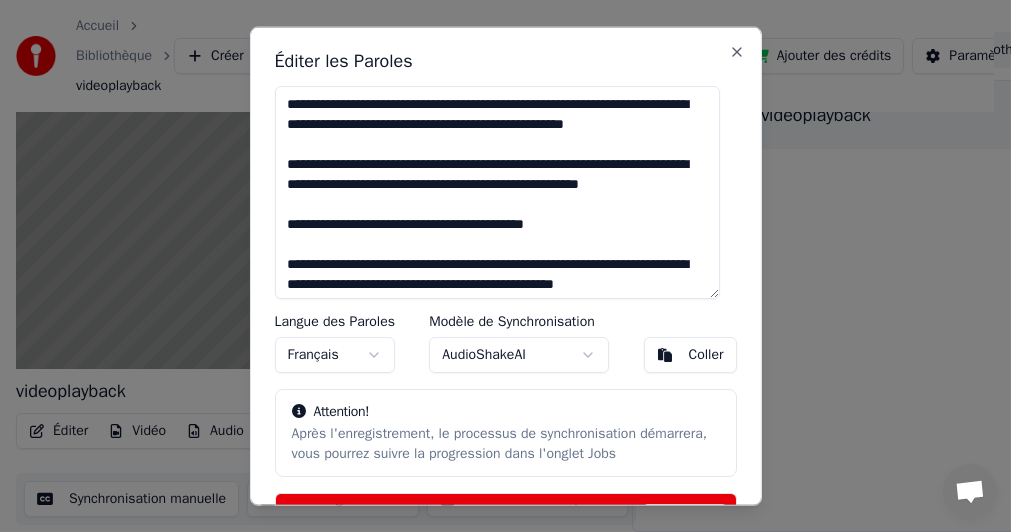 drag, startPoint x: 297, startPoint y: 244, endPoint x: 582, endPoint y: 263, distance: 285.63263 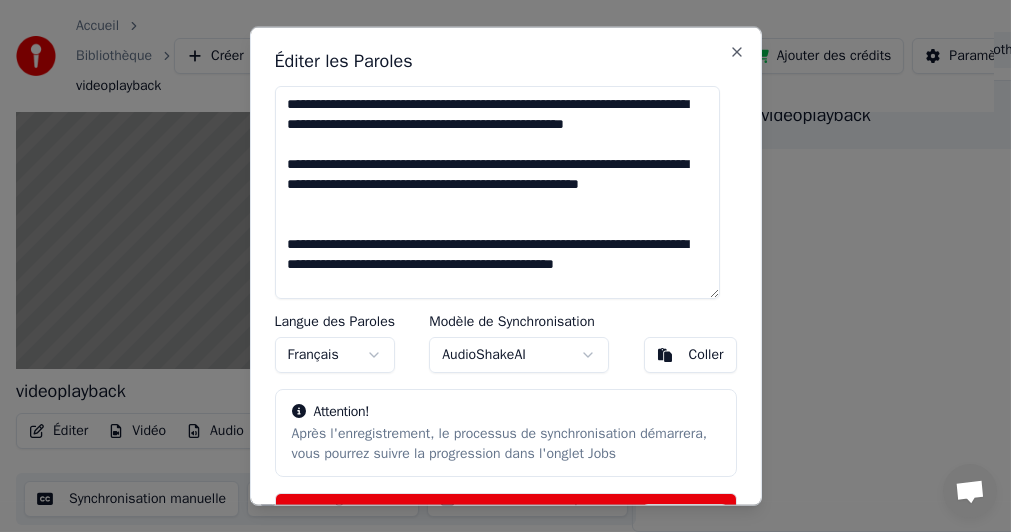 click on "**********" at bounding box center (498, 192) 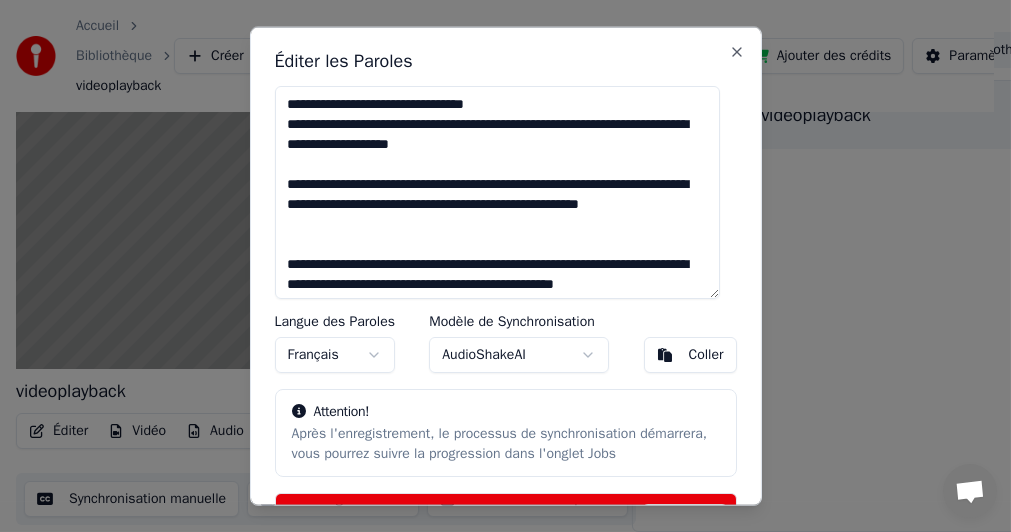 click on "**********" at bounding box center (498, 192) 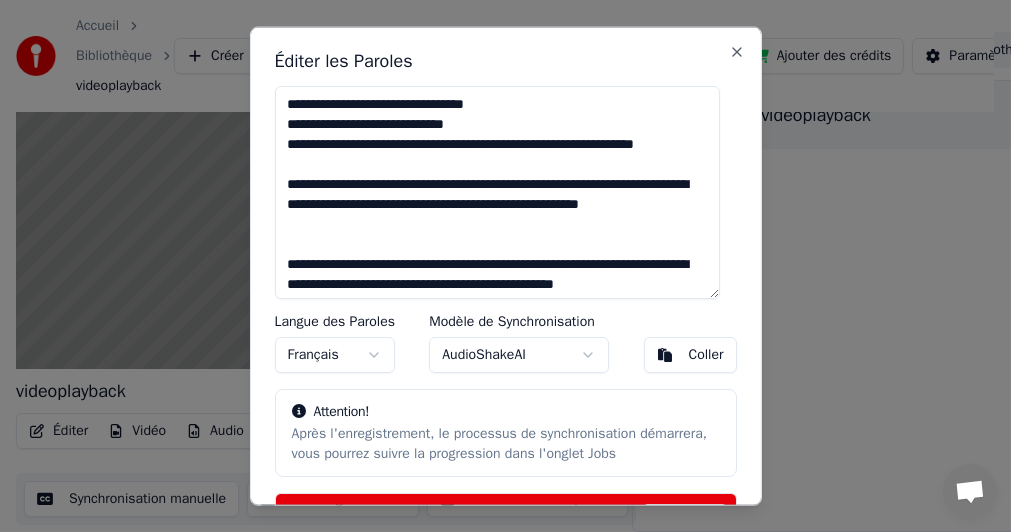 click on "**********" at bounding box center [498, 192] 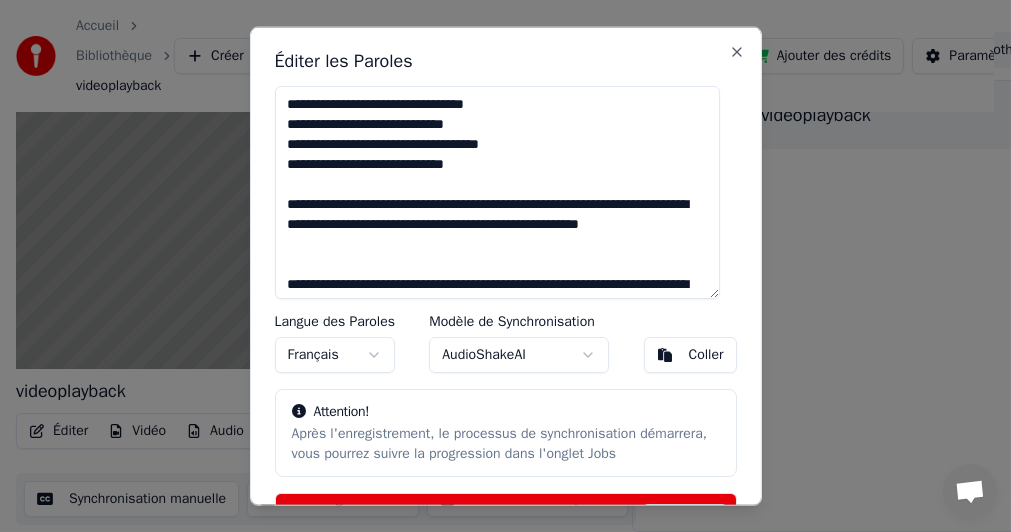 click on "**********" at bounding box center (498, 192) 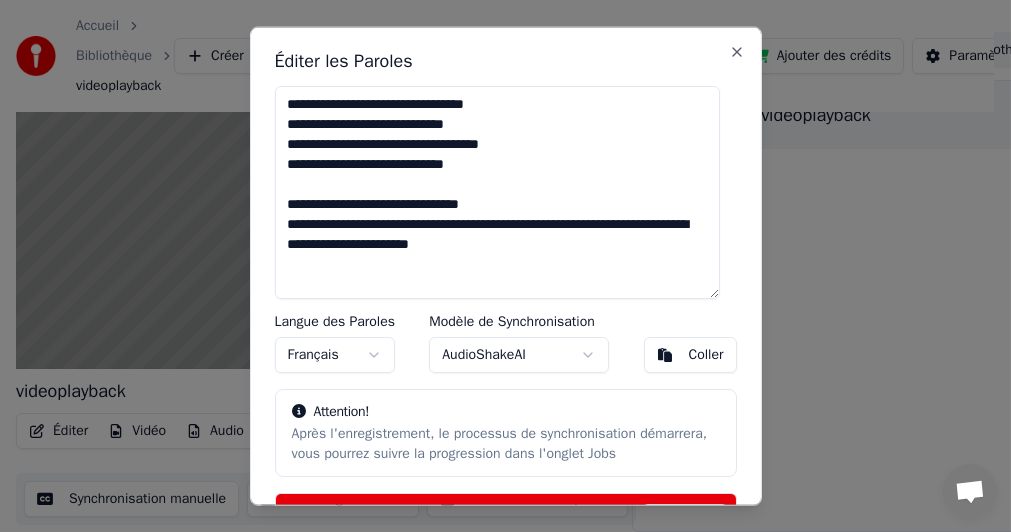 click on "**********" at bounding box center (498, 192) 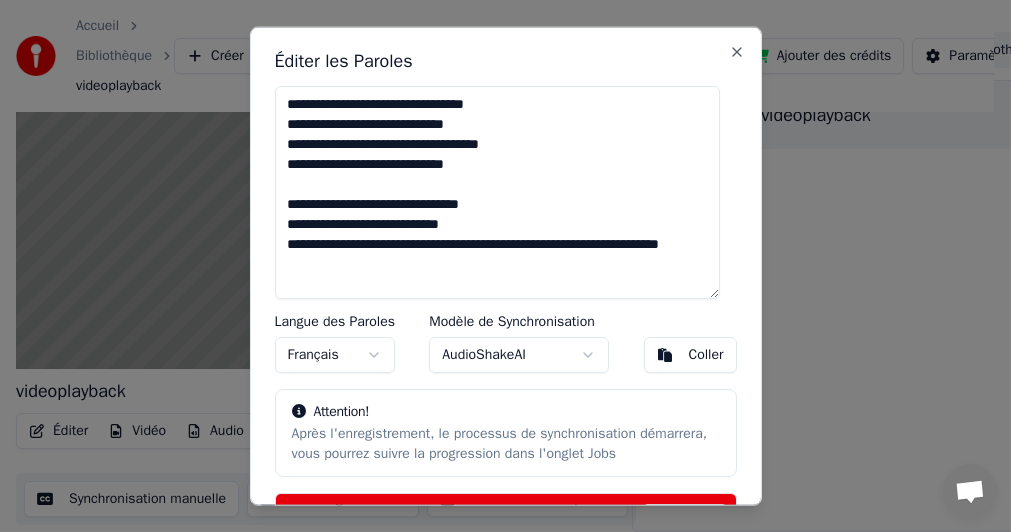 click on "**********" at bounding box center [498, 192] 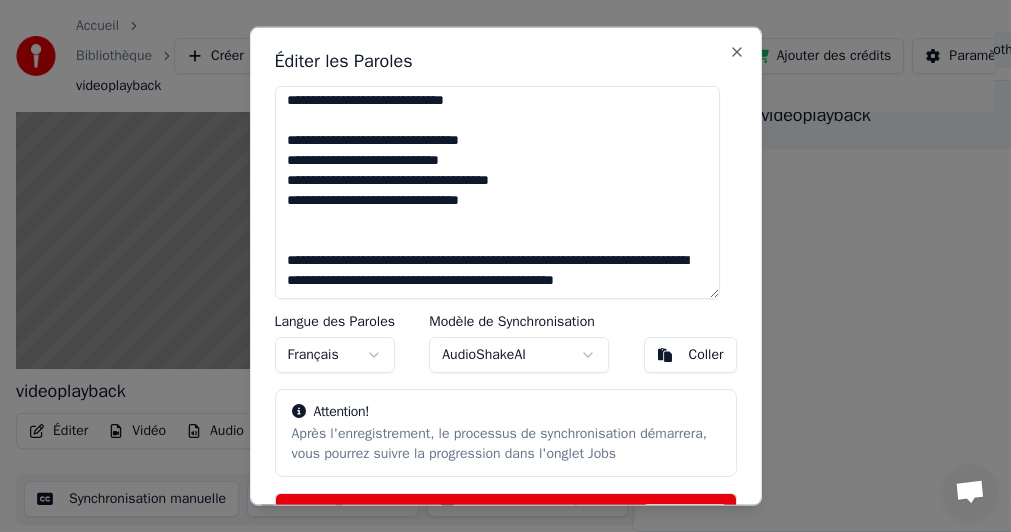 scroll, scrollTop: 133, scrollLeft: 0, axis: vertical 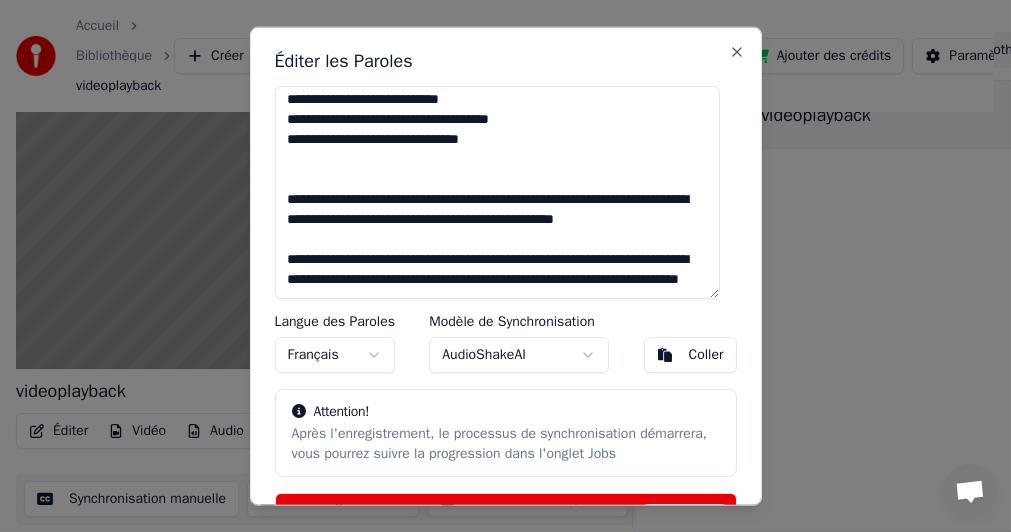 click on "**********" at bounding box center [498, 192] 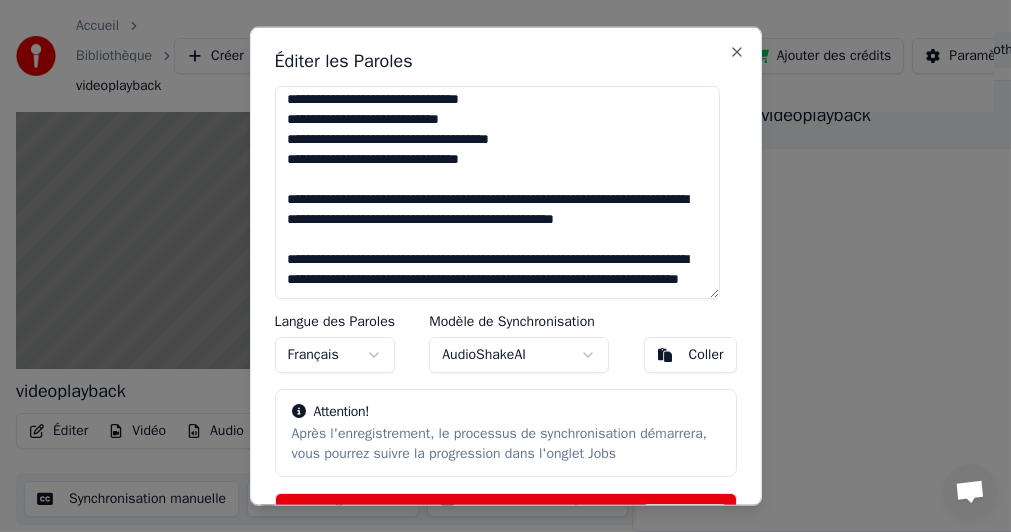 scroll, scrollTop: 133, scrollLeft: 0, axis: vertical 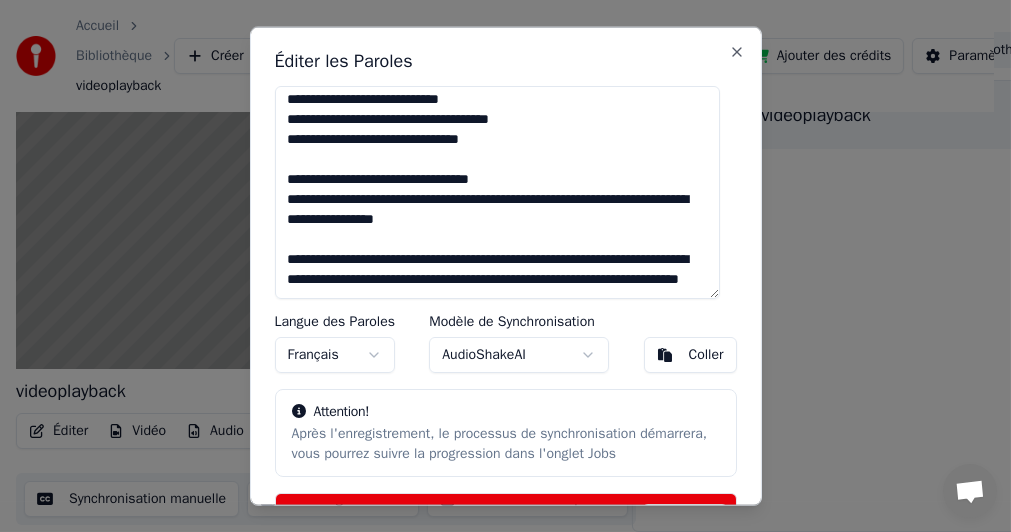 click on "**********" at bounding box center (498, 192) 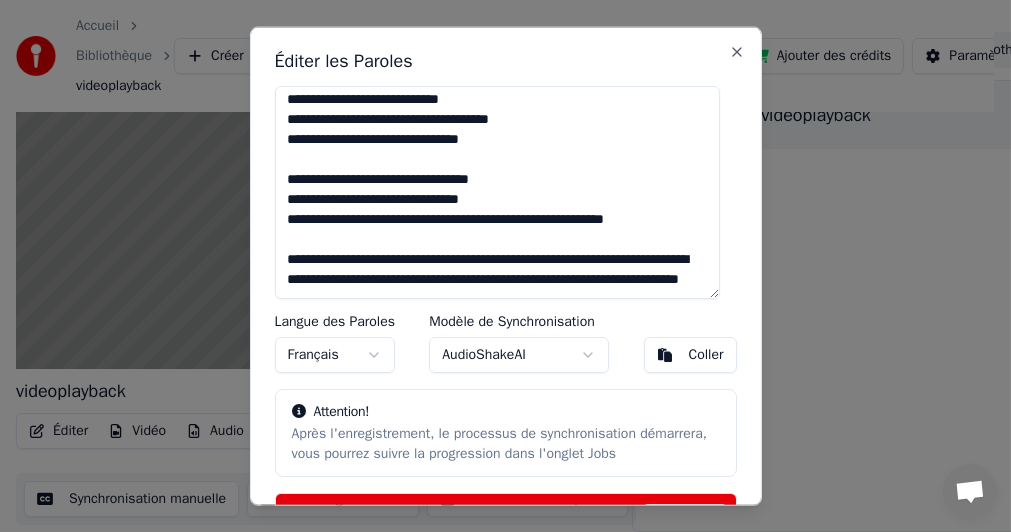 click on "**********" at bounding box center (498, 192) 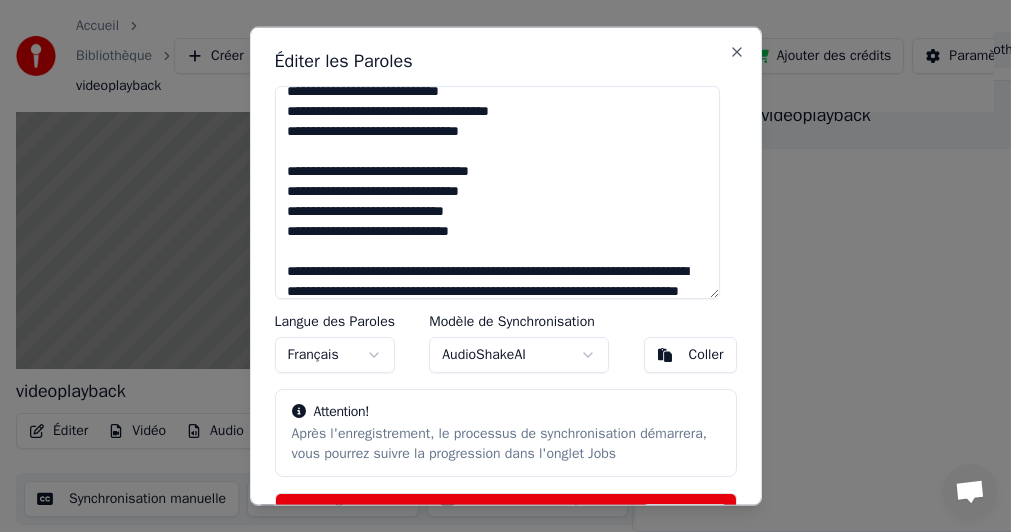 scroll, scrollTop: 164, scrollLeft: 0, axis: vertical 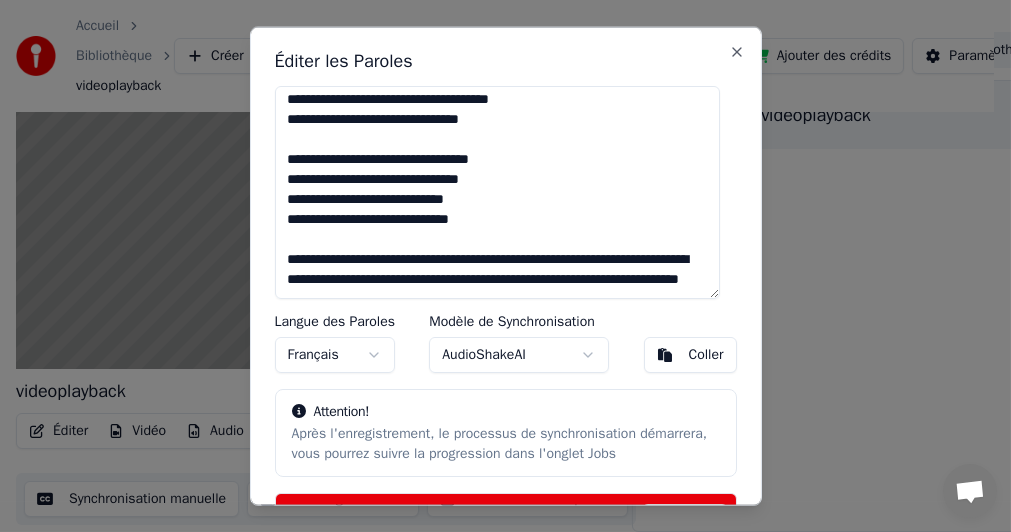 click on "**********" at bounding box center (498, 192) 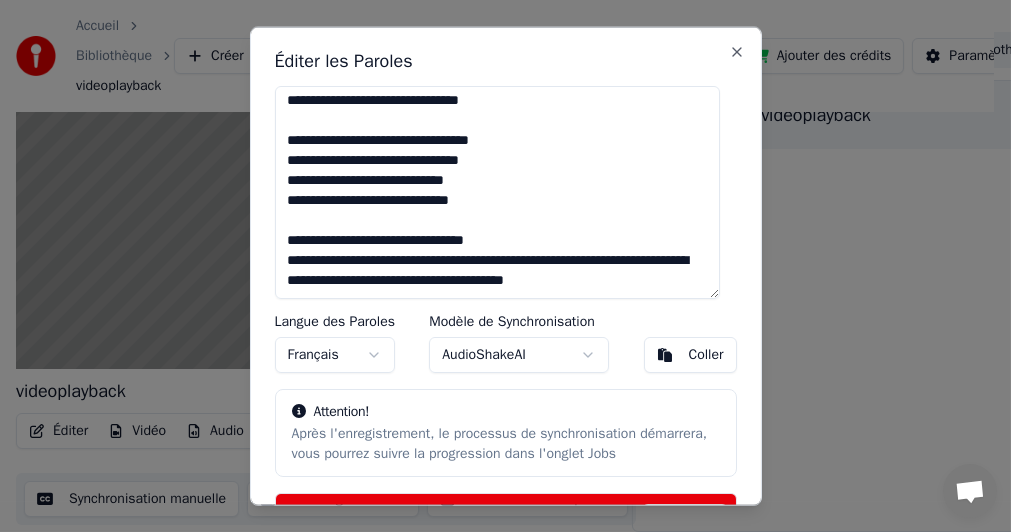 click on "**********" at bounding box center (498, 192) 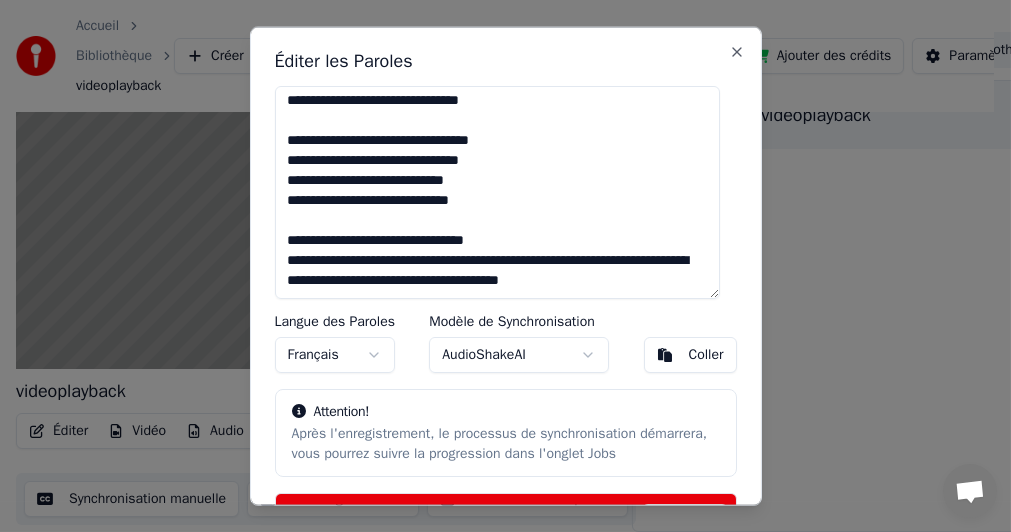 click on "**********" at bounding box center (498, 192) 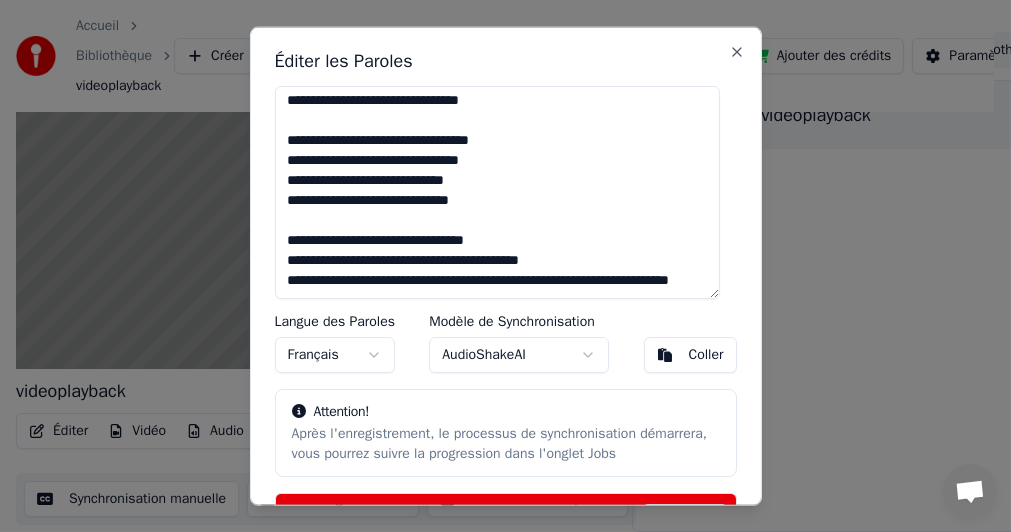 click on "**********" at bounding box center (498, 192) 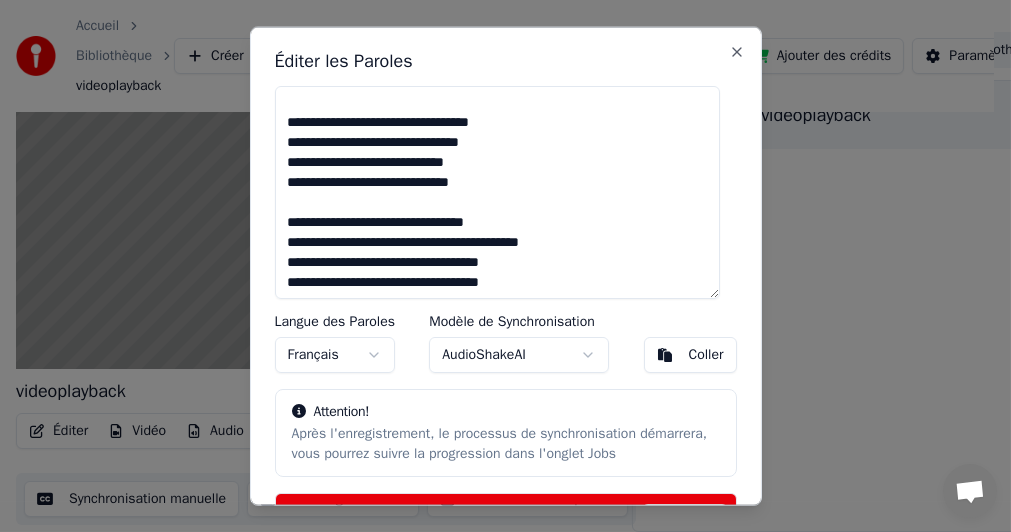 scroll, scrollTop: 184, scrollLeft: 0, axis: vertical 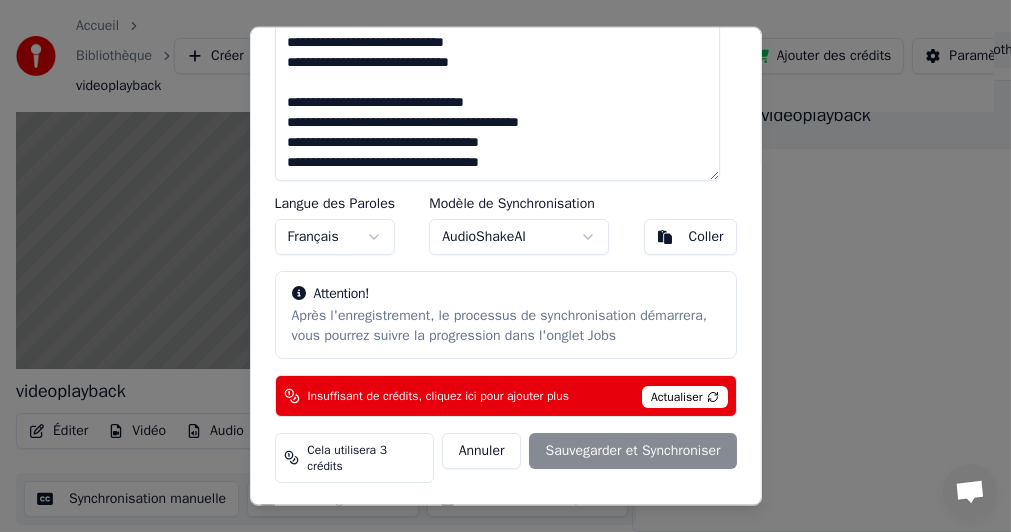 click on "Actualiser" at bounding box center [685, 396] 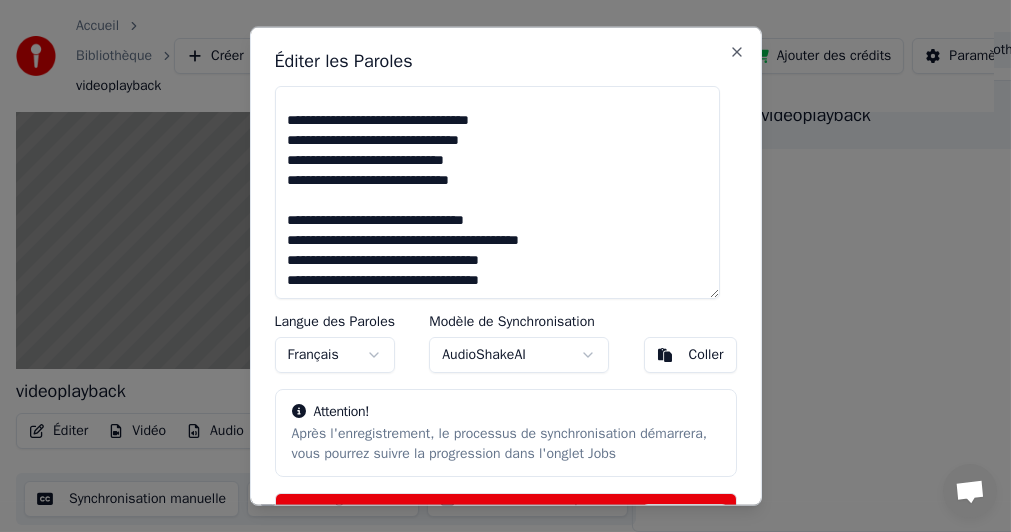 scroll, scrollTop: 118, scrollLeft: 0, axis: vertical 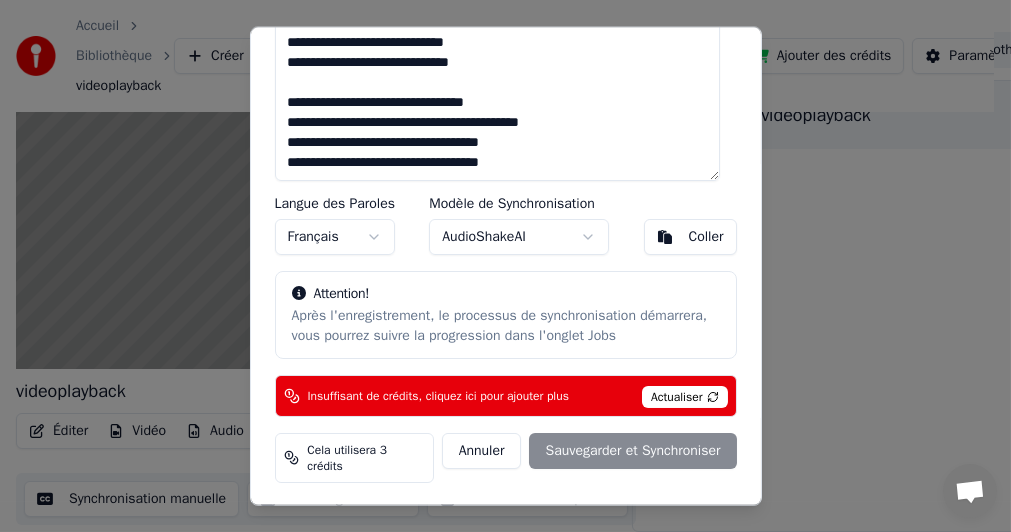 click on "Annuler Sauvegarder et Synchroniser" at bounding box center (589, 457) 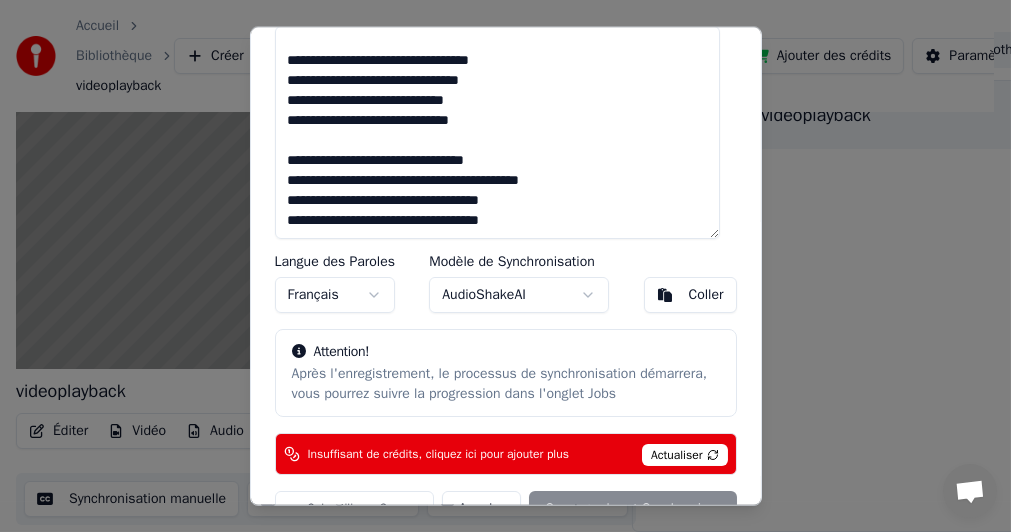 scroll, scrollTop: 0, scrollLeft: 0, axis: both 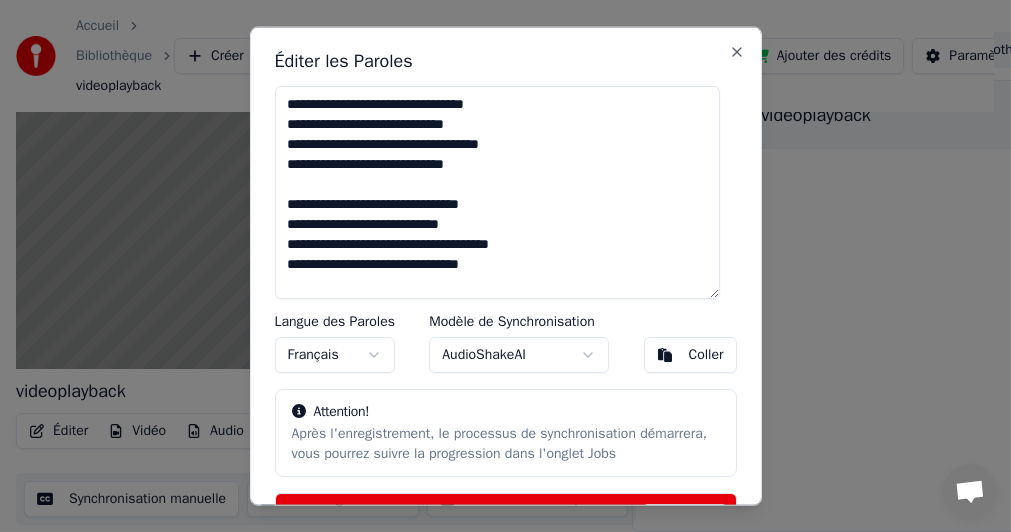 drag, startPoint x: 555, startPoint y: 279, endPoint x: 208, endPoint y: 32, distance: 425.93192 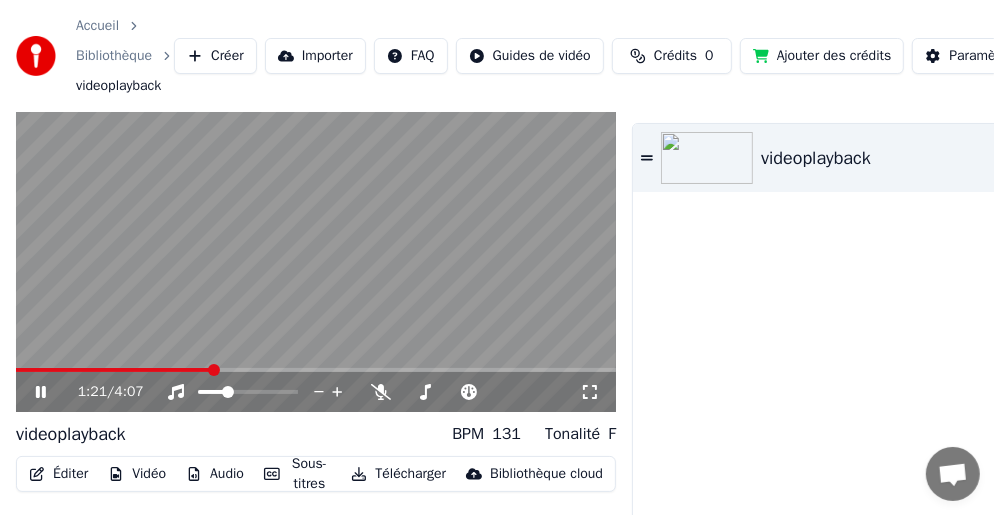 scroll, scrollTop: 0, scrollLeft: 0, axis: both 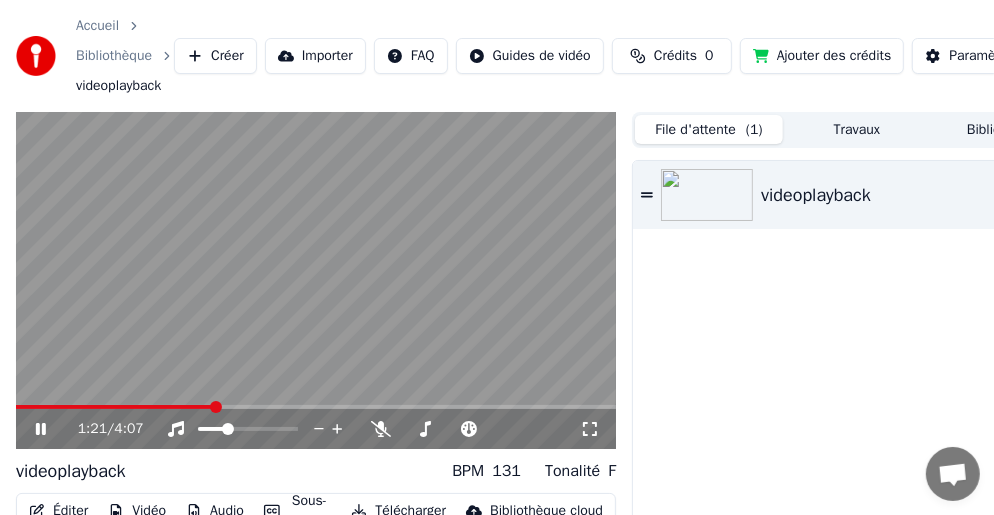 click on "Importer" at bounding box center (315, 56) 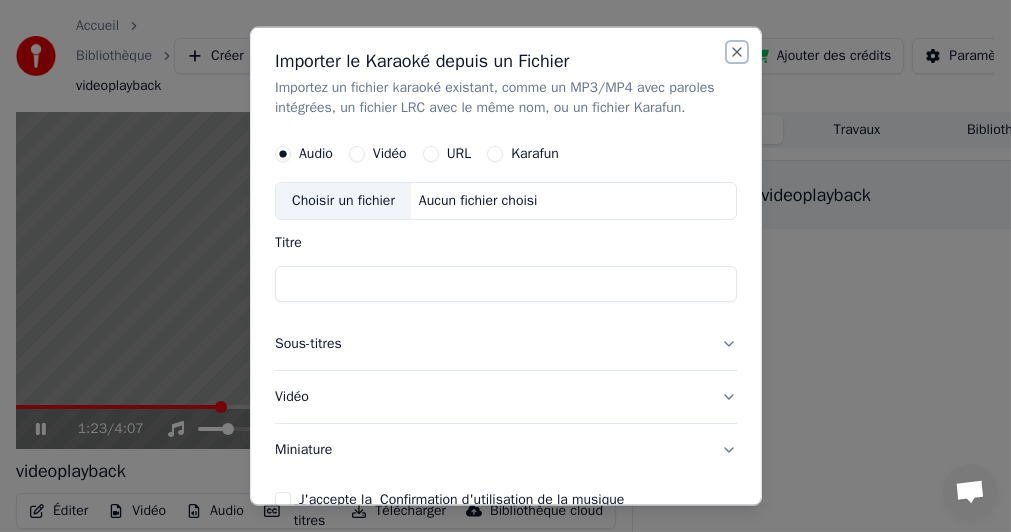 click on "Close" at bounding box center (737, 52) 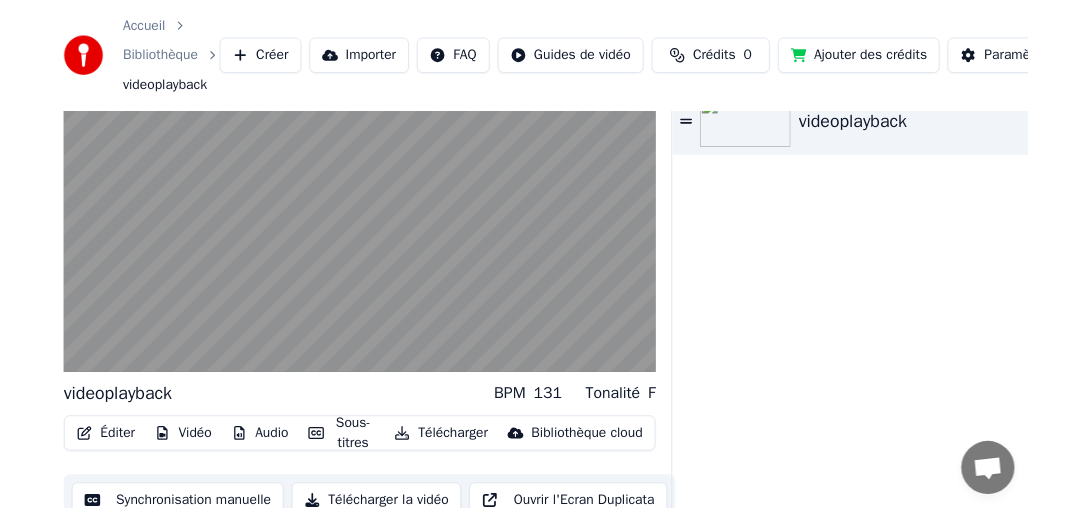 scroll, scrollTop: 97, scrollLeft: 0, axis: vertical 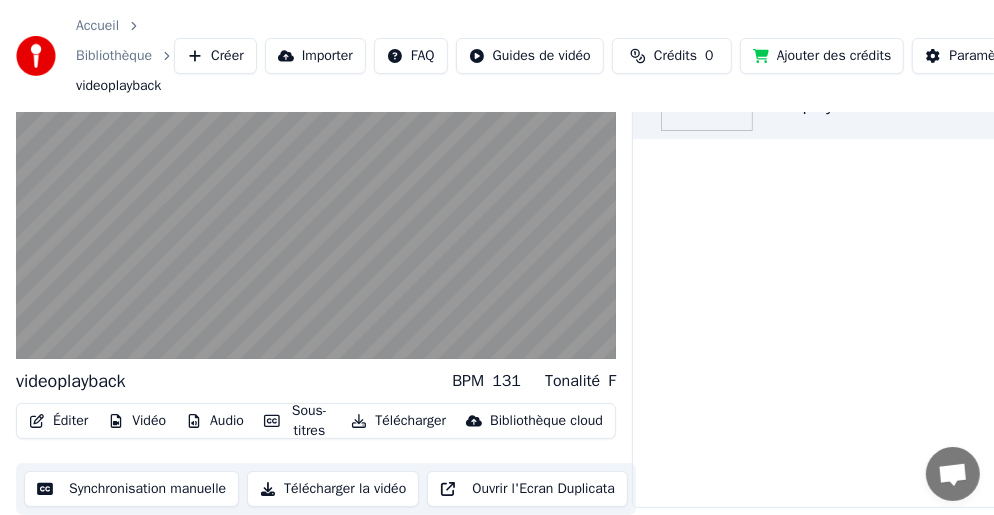 click on "Télécharger la vidéo" at bounding box center (333, 489) 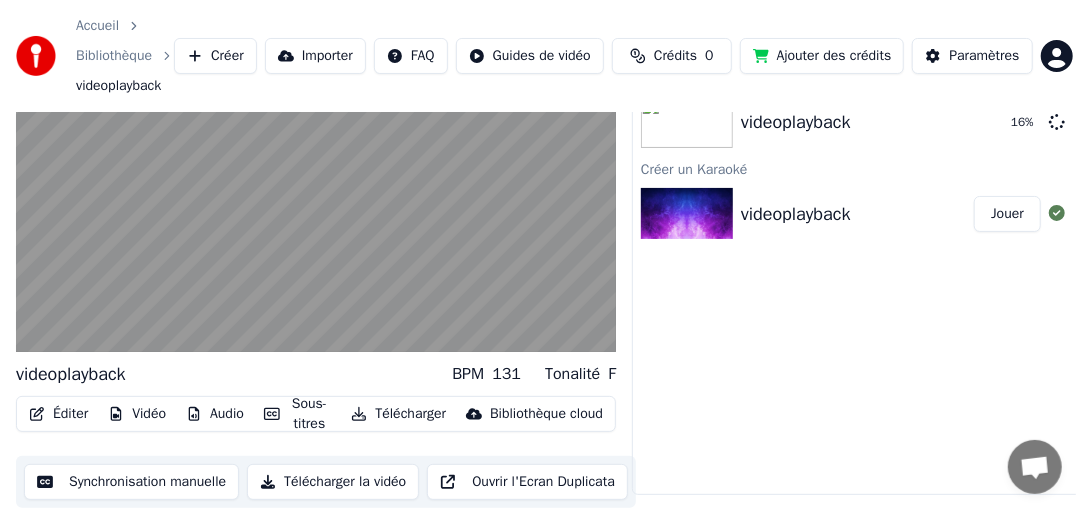 click on "Jouer" at bounding box center [1007, 214] 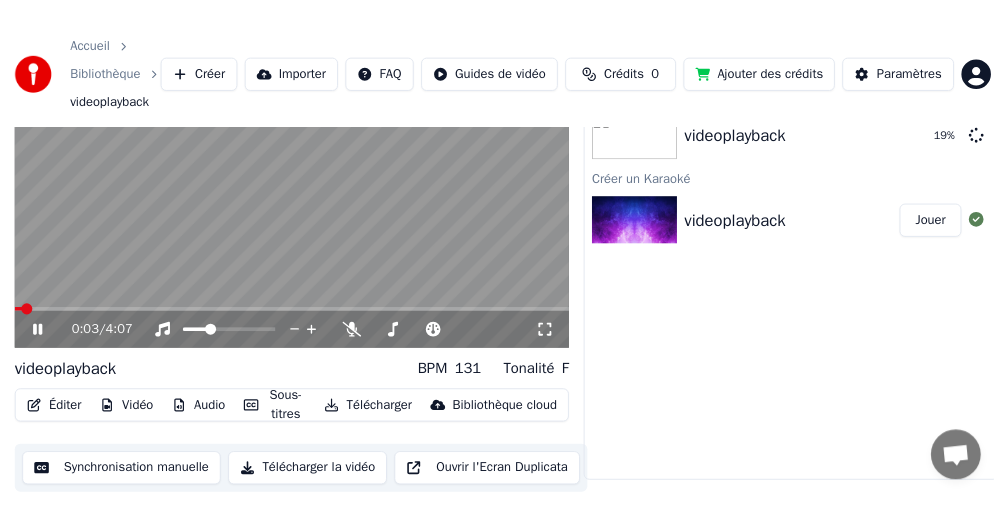 scroll, scrollTop: 30, scrollLeft: 0, axis: vertical 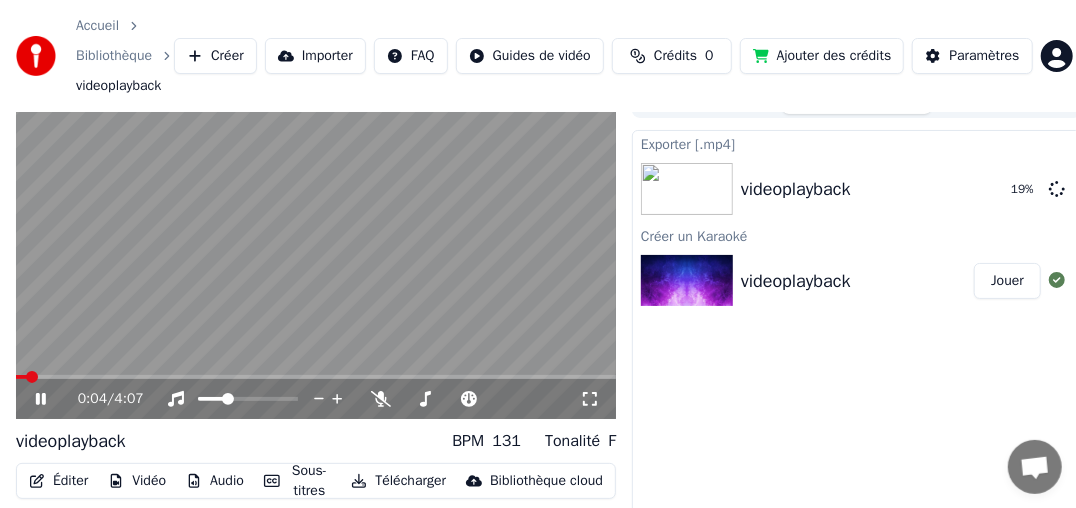click at bounding box center [316, 377] 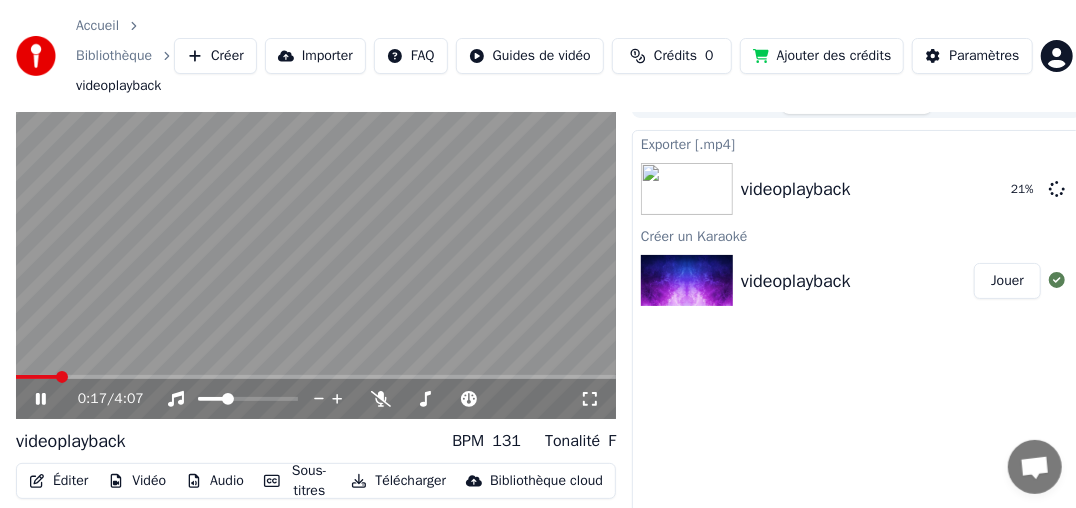 click at bounding box center (36, 377) 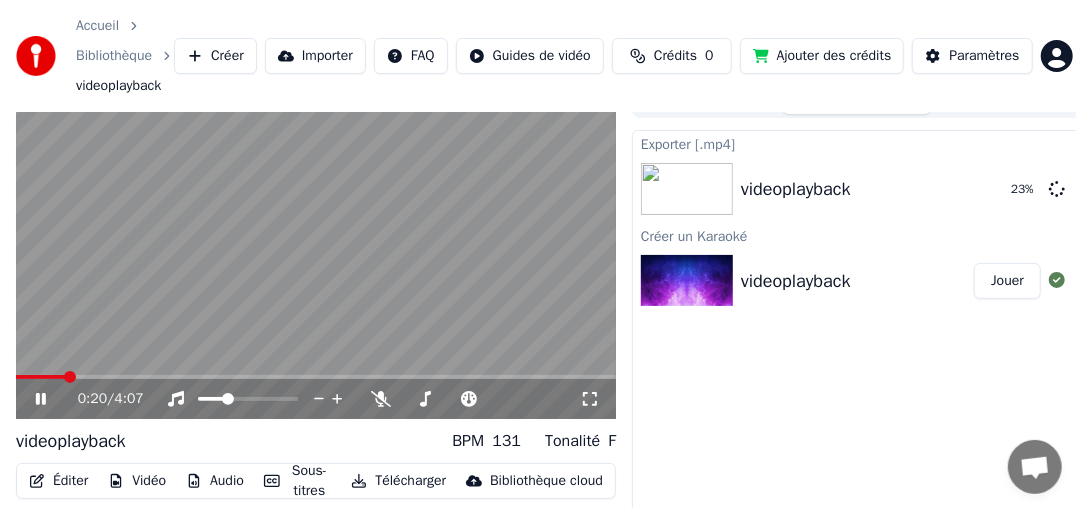 click at bounding box center (316, 377) 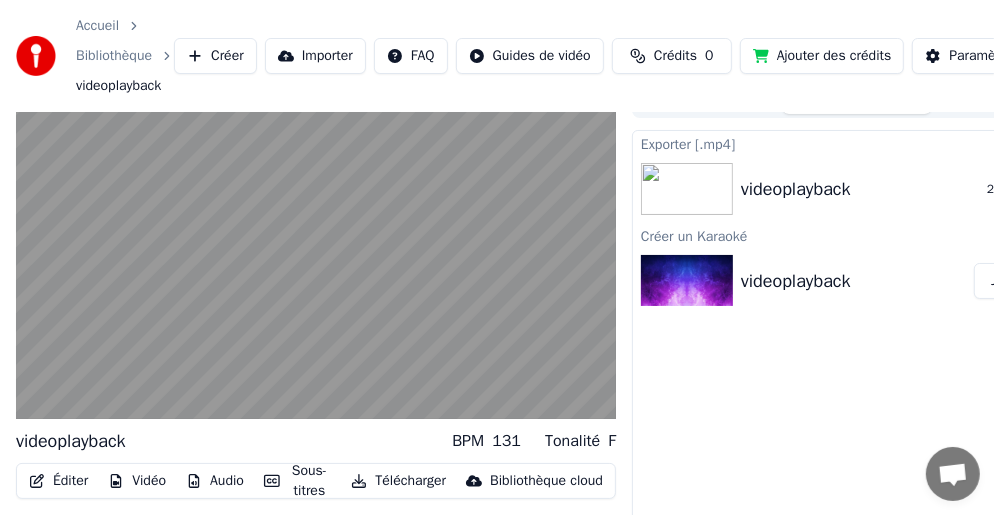 click on "videoplayback" at bounding box center [796, 189] 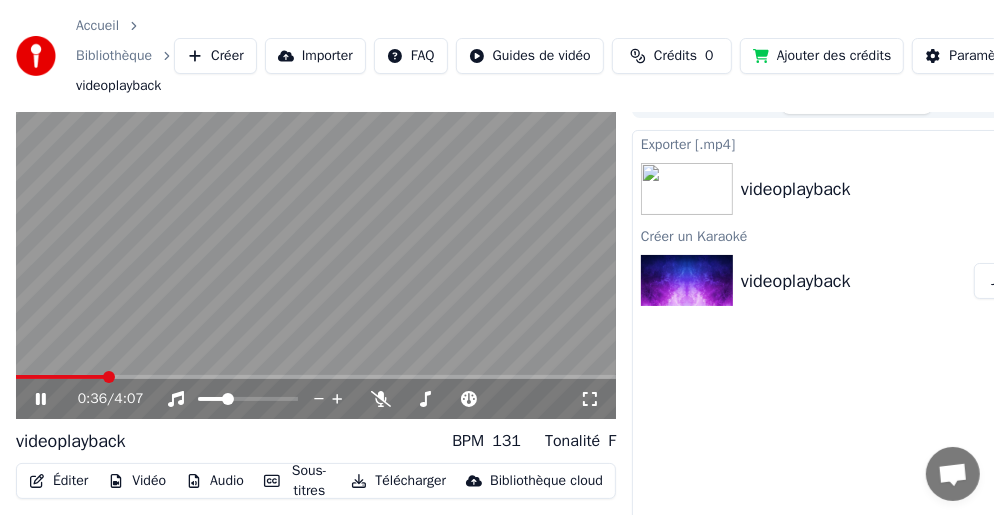 drag, startPoint x: 44, startPoint y: 401, endPoint x: 312, endPoint y: 397, distance: 268.02985 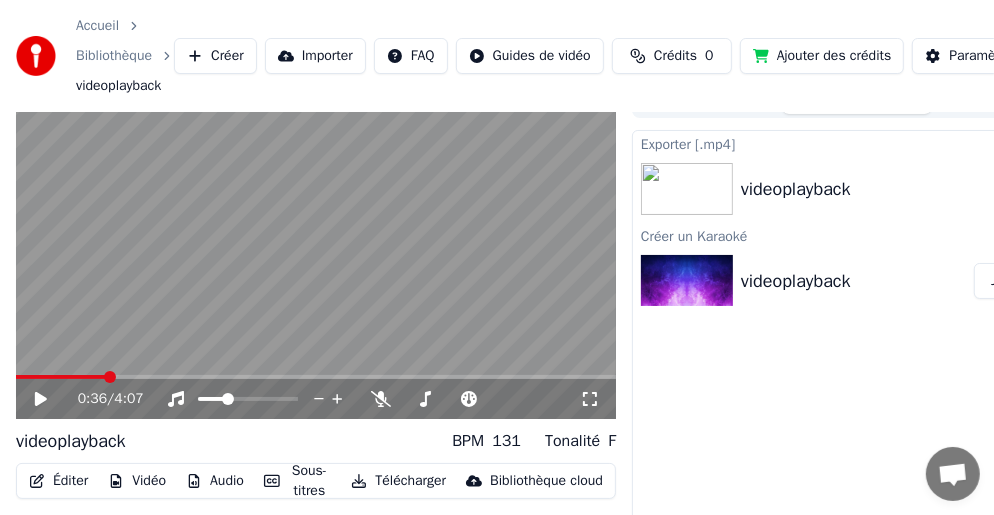scroll, scrollTop: 97, scrollLeft: 0, axis: vertical 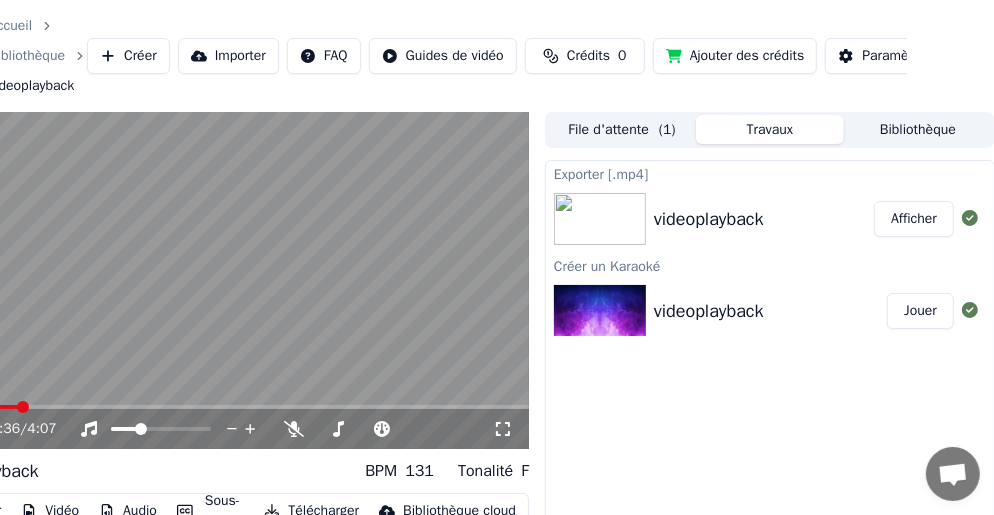 click on "Afficher" at bounding box center (914, 219) 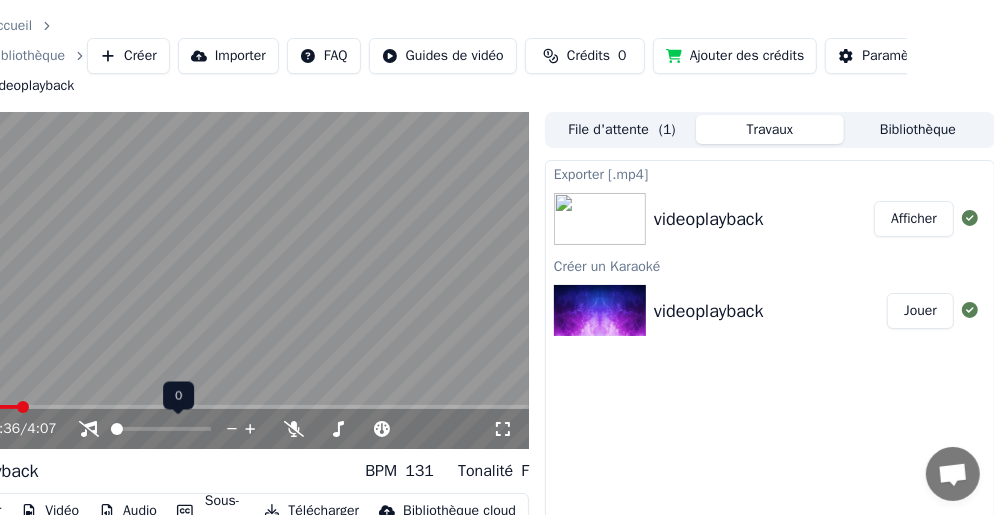 click at bounding box center [117, 429] 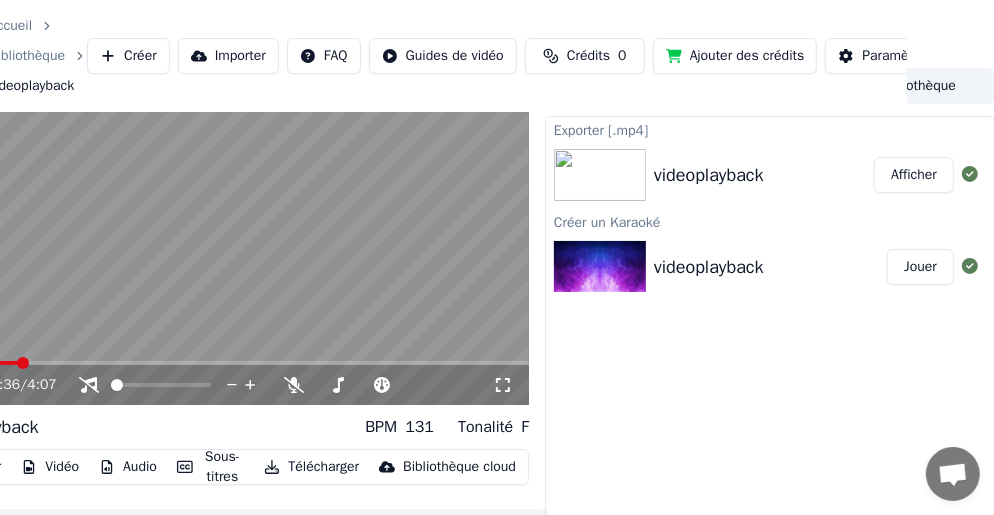 scroll, scrollTop: 97, scrollLeft: 87, axis: both 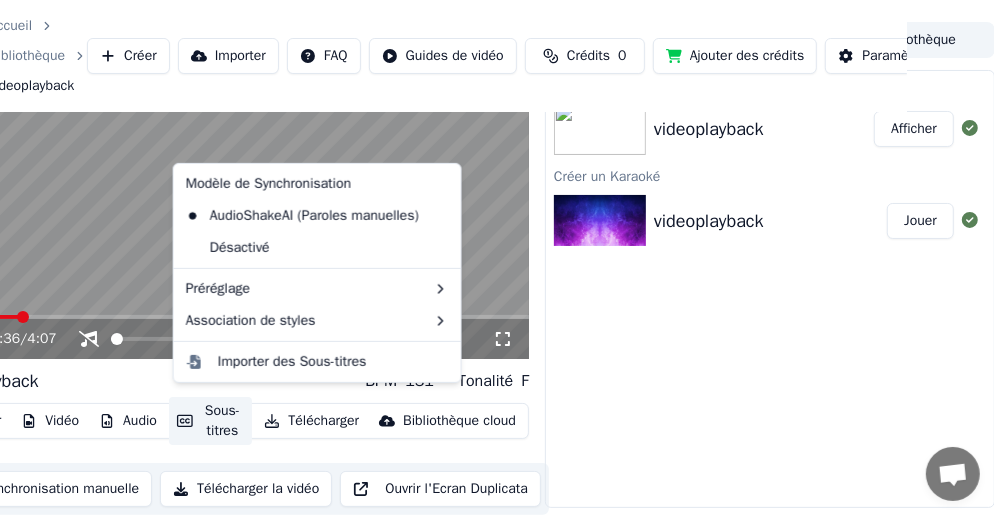 click on "Sous-titres" at bounding box center (210, 421) 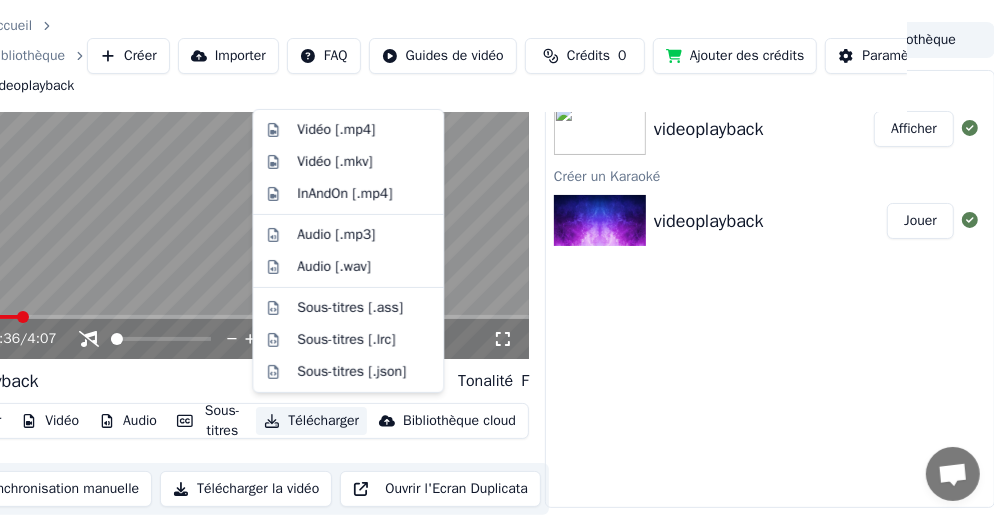 click on "Exporter [.mp4] videoplayback Afficher Créer un Karaoké videoplayback Jouer" at bounding box center (770, 289) 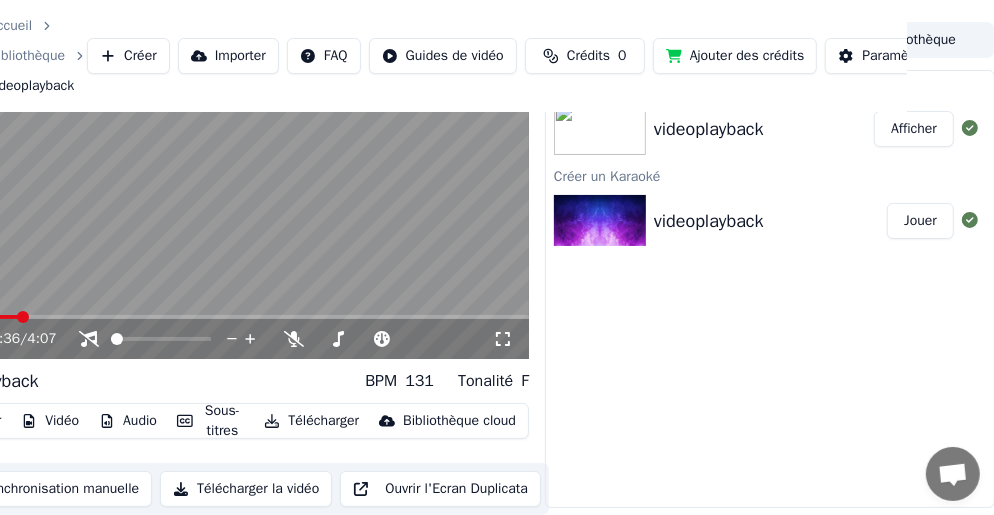 click at bounding box center [229, 191] 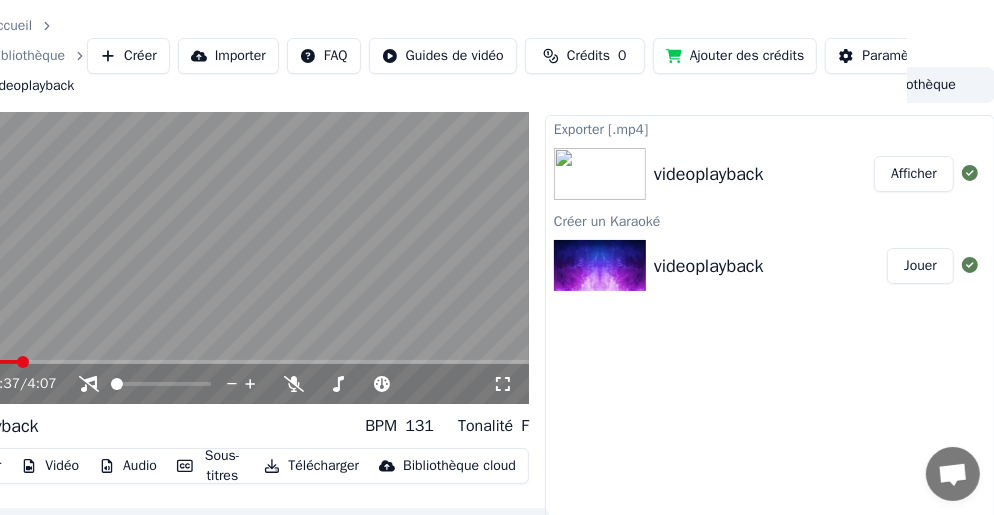 scroll, scrollTop: 0, scrollLeft: 87, axis: horizontal 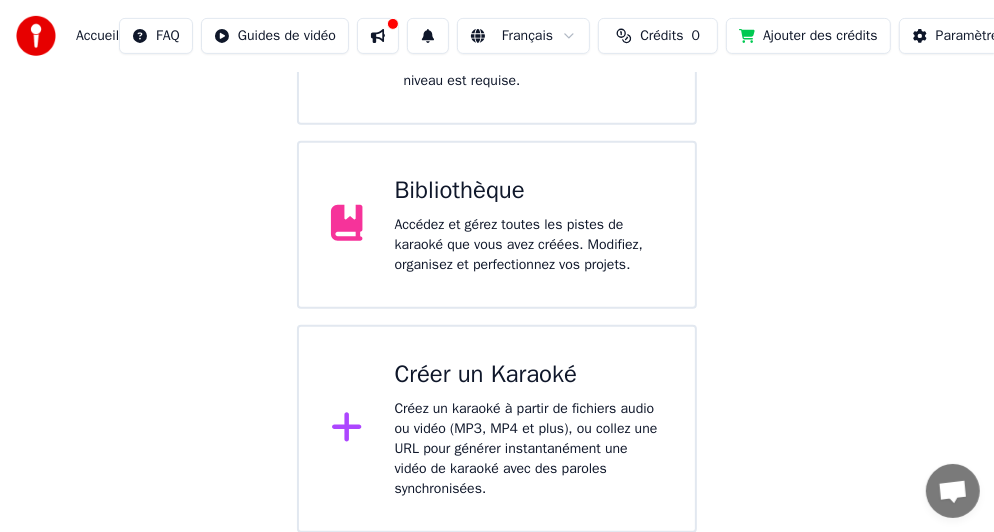 click on "Créer un Karaoké" at bounding box center [529, 375] 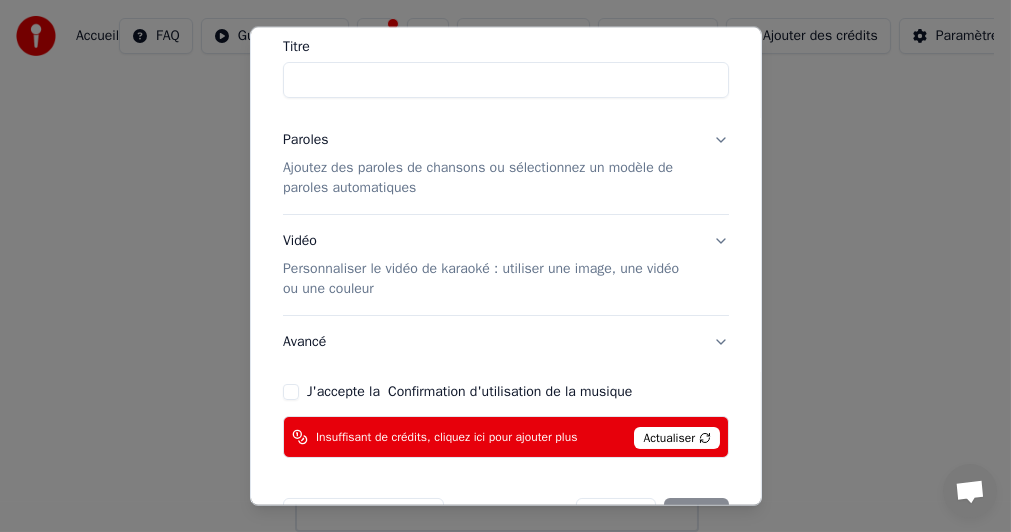scroll, scrollTop: 223, scrollLeft: 0, axis: vertical 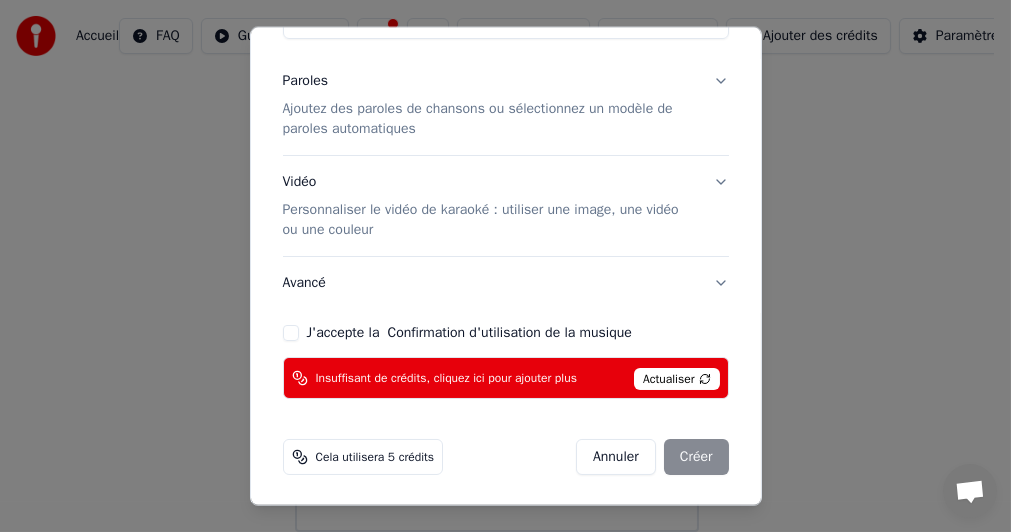 click on "Insuffisant de crédits, cliquez ici pour ajouter plus" at bounding box center [446, 377] 